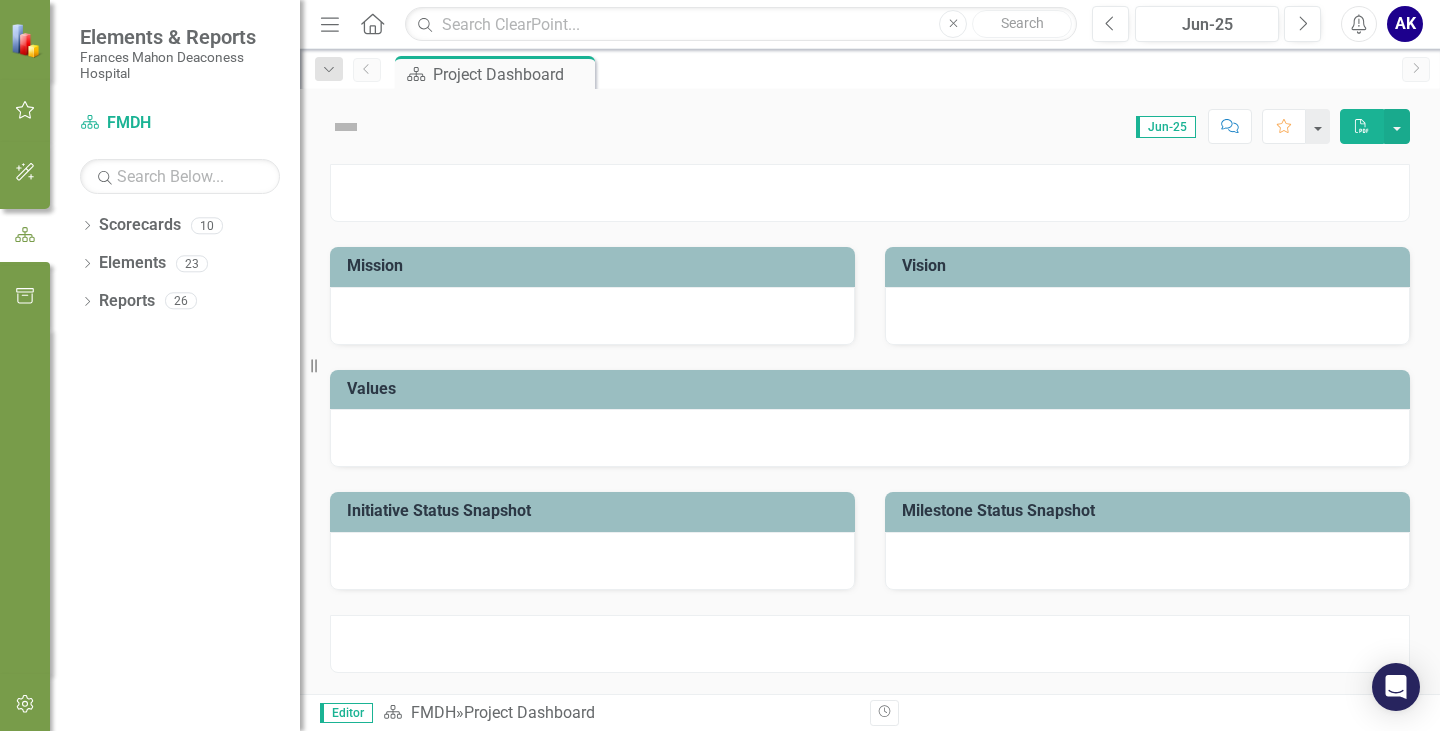scroll, scrollTop: 0, scrollLeft: 0, axis: both 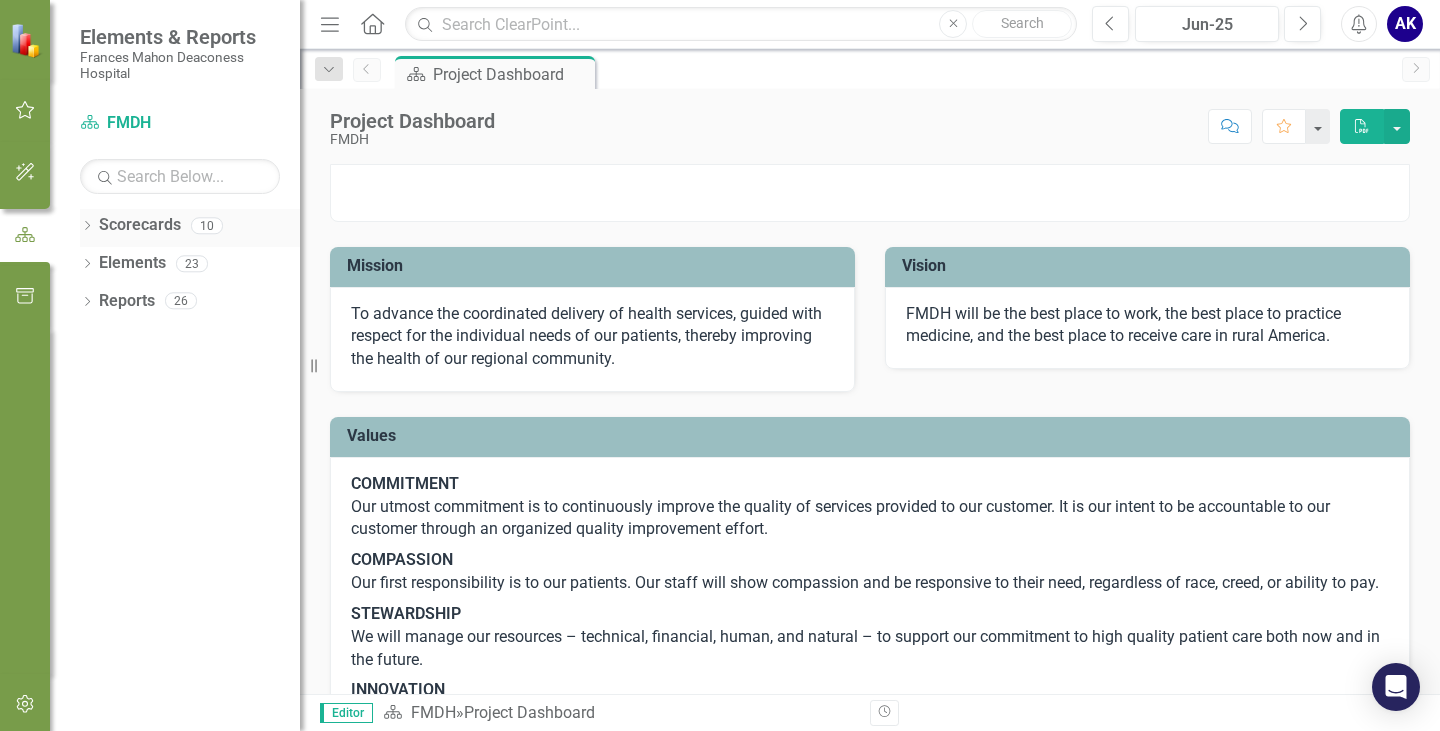 click on "Dropdown Scorecards 10" at bounding box center (190, 228) 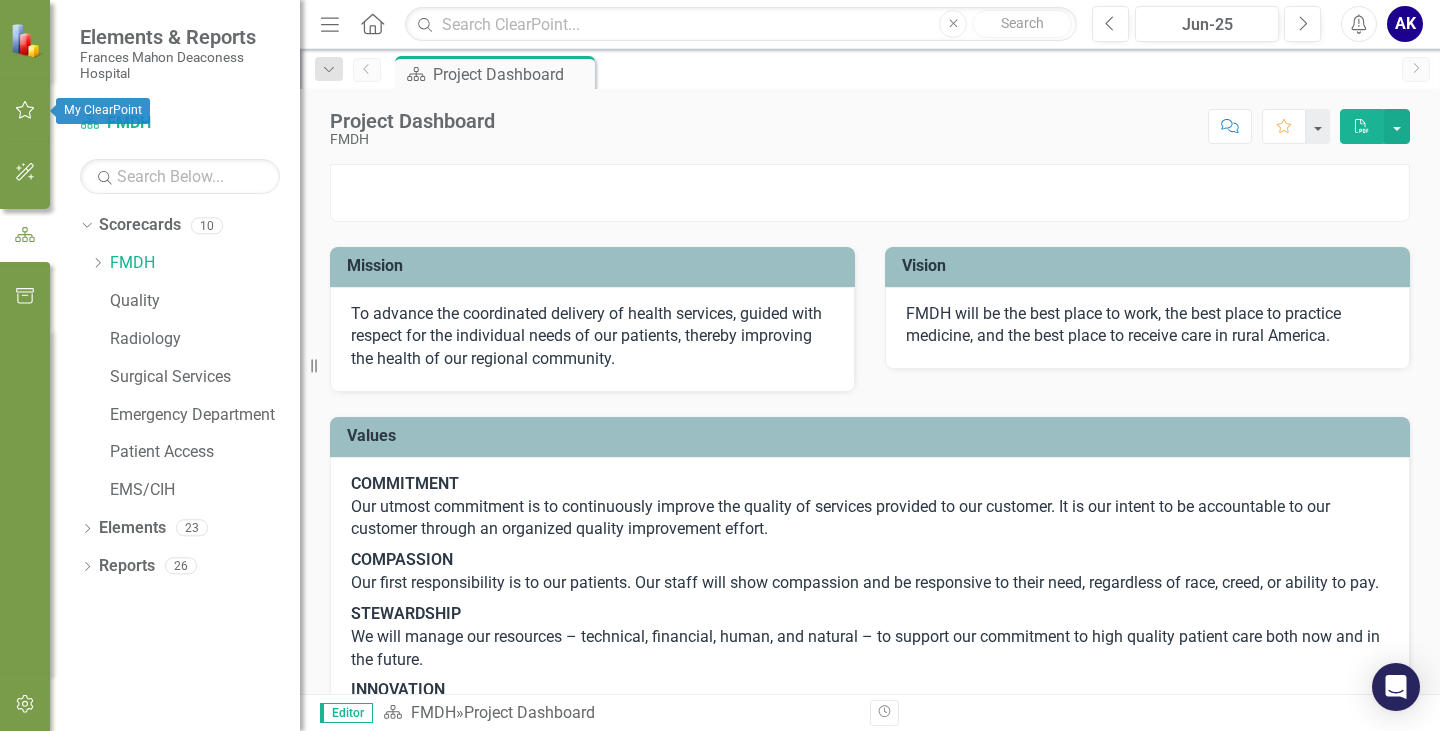 click 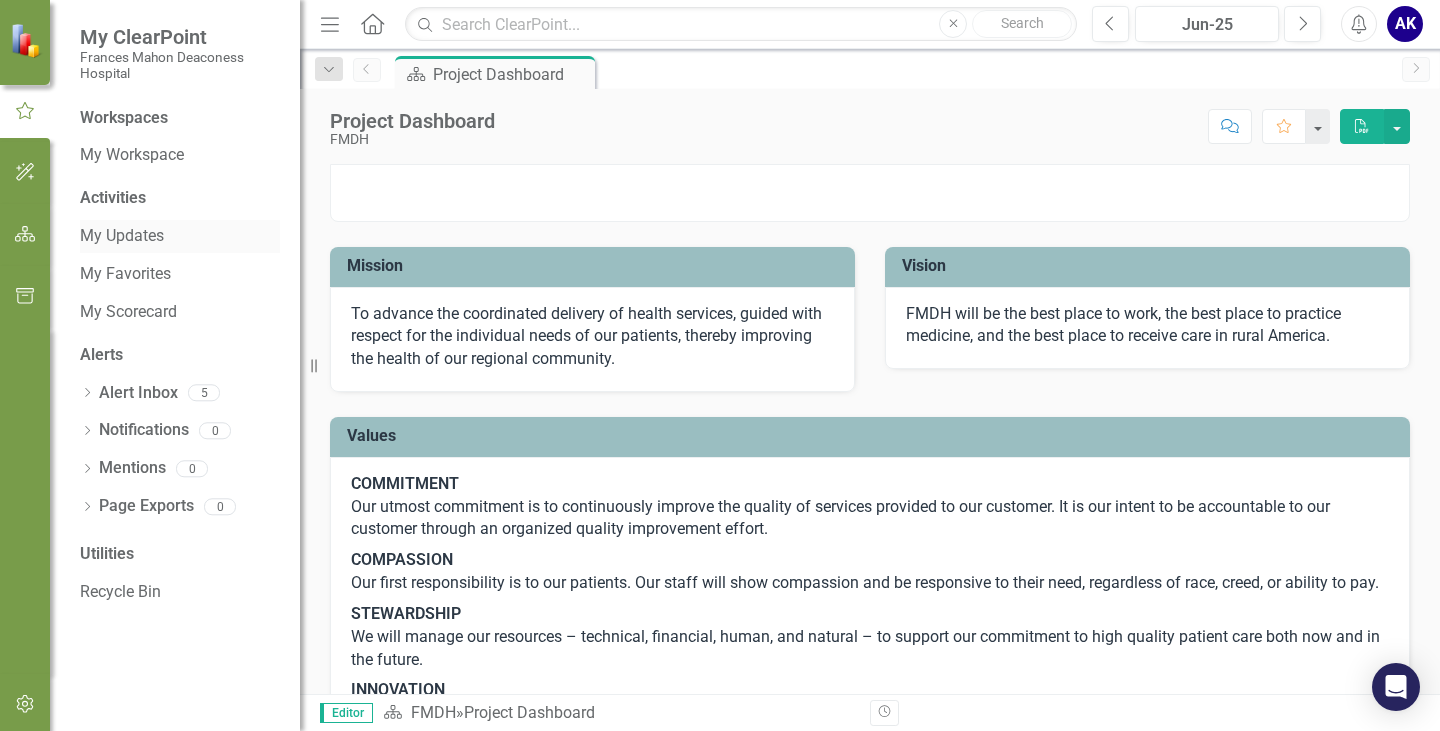 click on "My Updates" at bounding box center (180, 236) 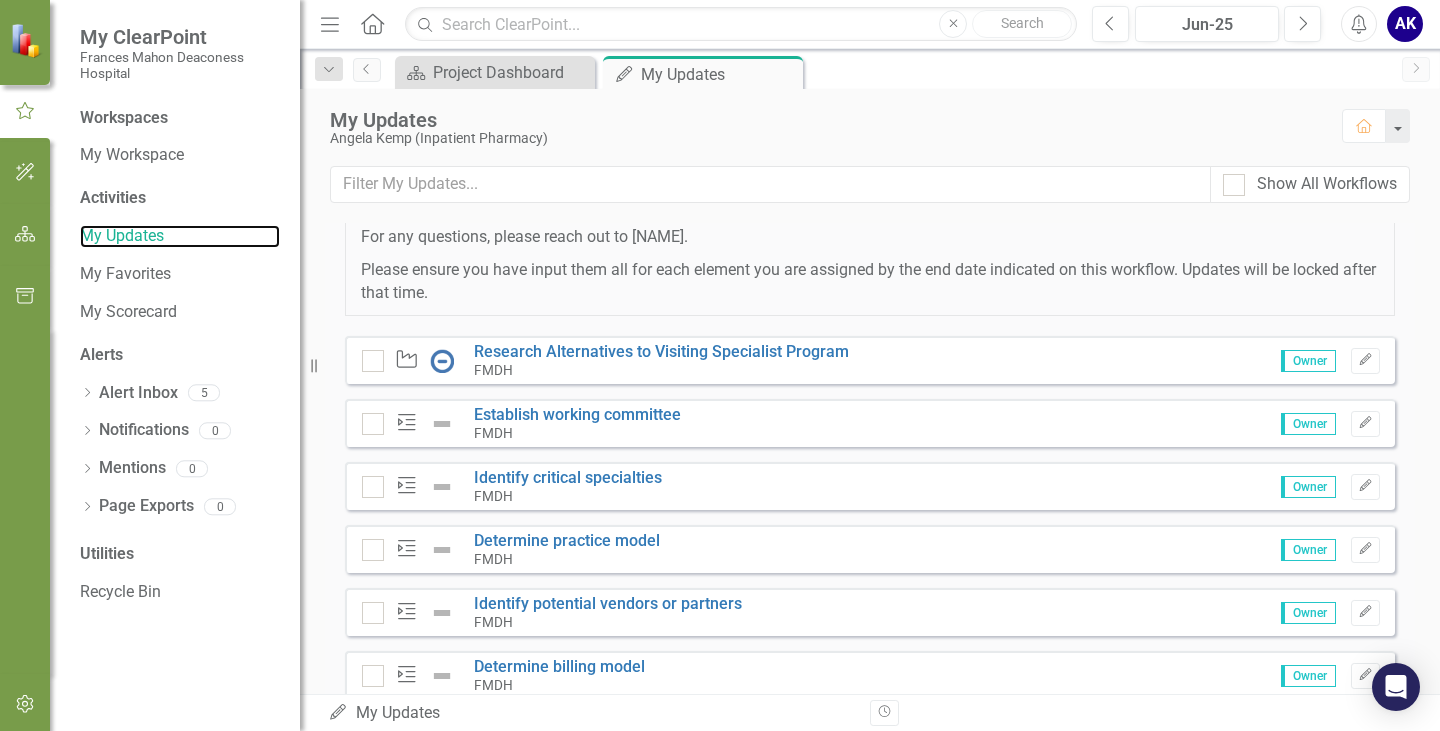 scroll, scrollTop: 600, scrollLeft: 0, axis: vertical 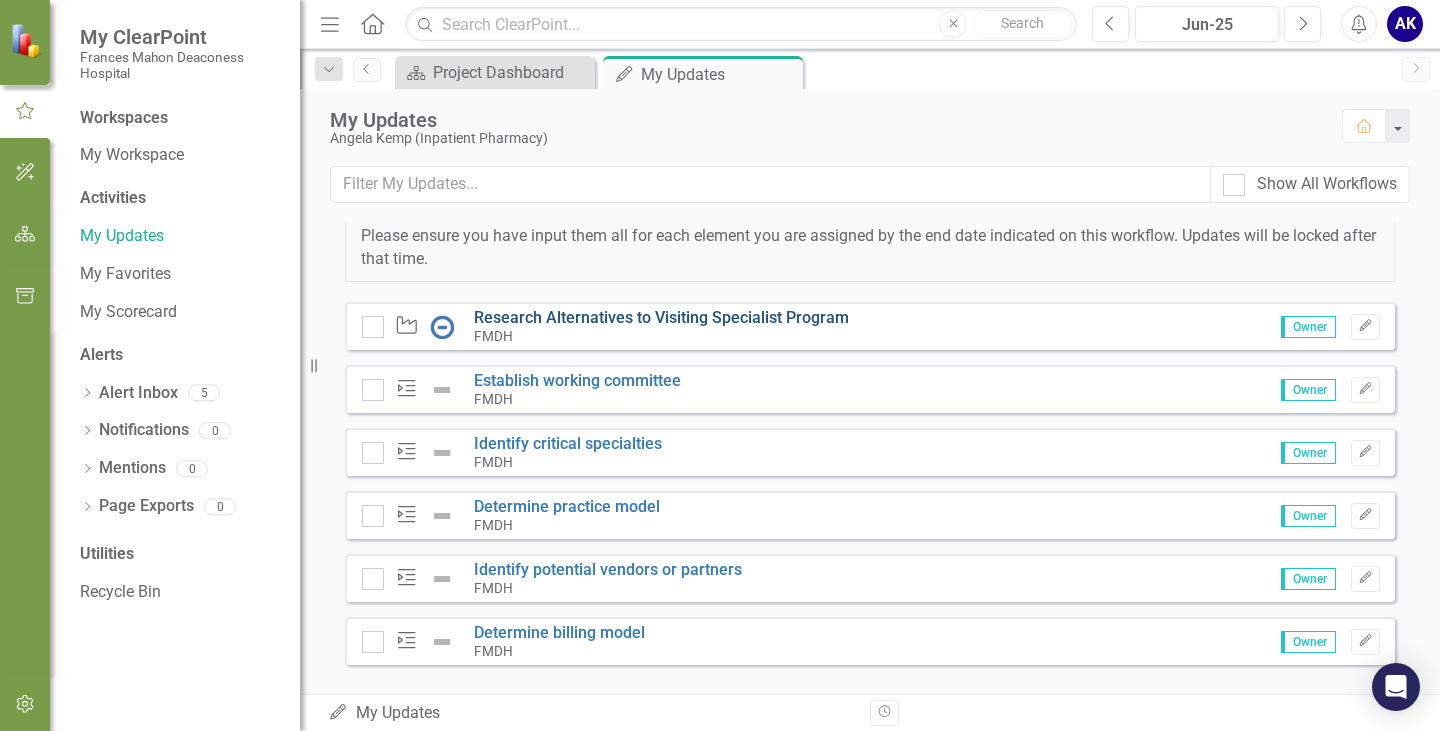 click on "Research Alternatives to Visiting Specialist Program" at bounding box center [661, 317] 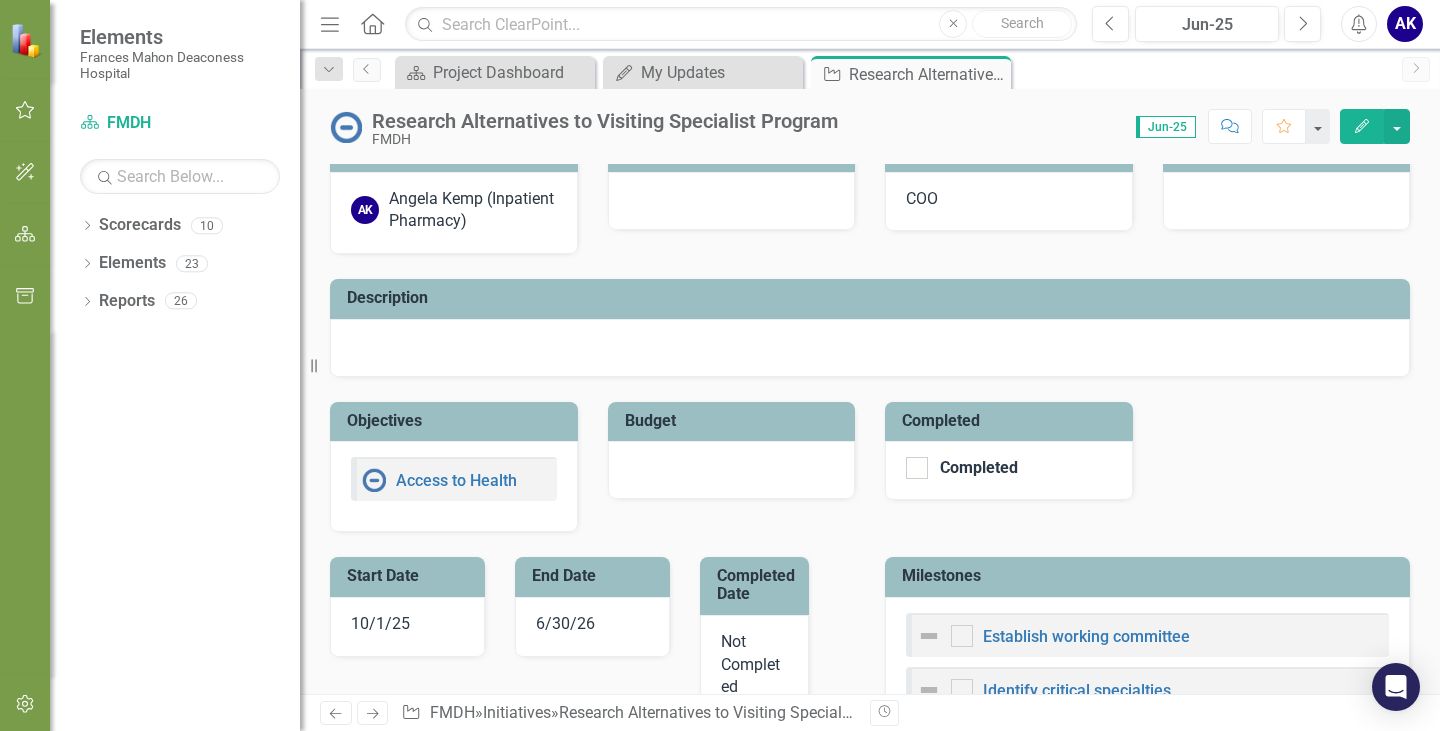 scroll, scrollTop: 0, scrollLeft: 0, axis: both 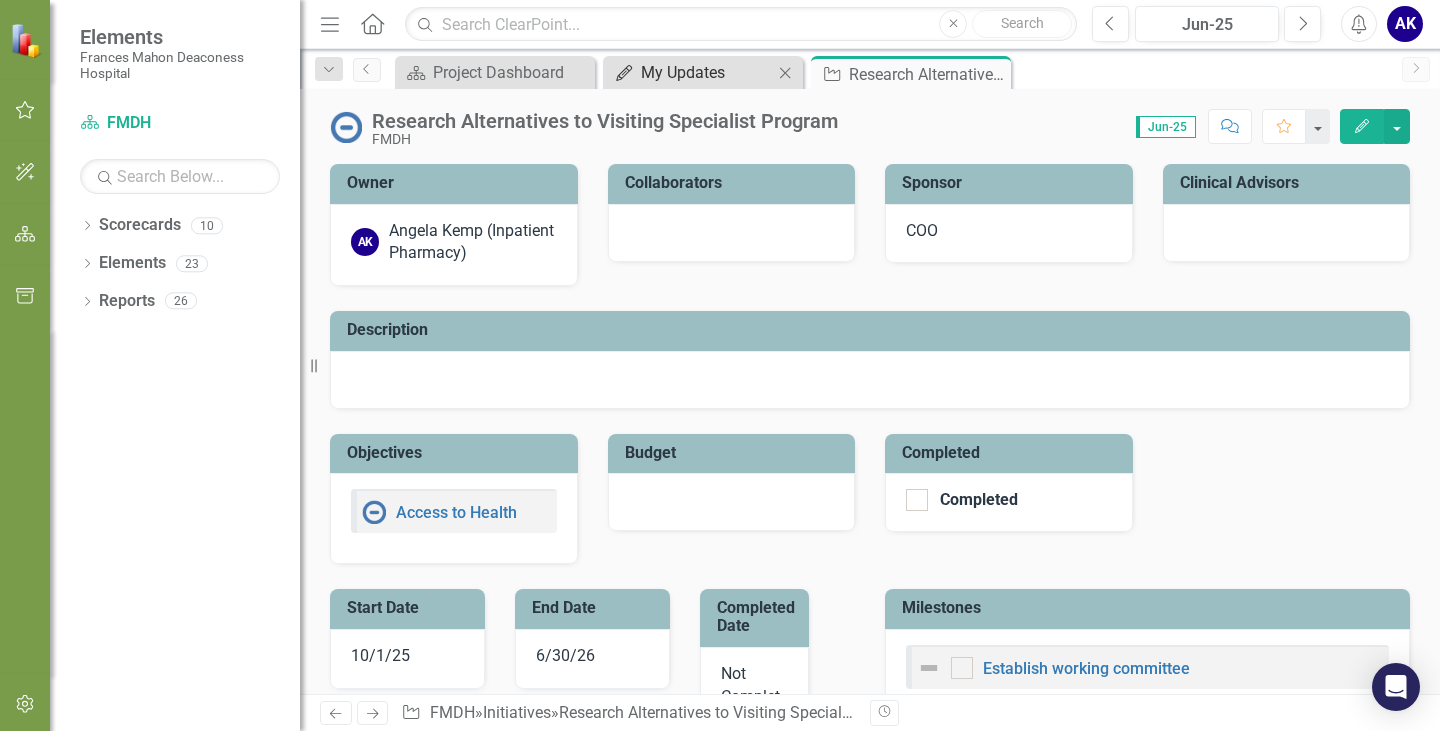 click on "My Updates" at bounding box center (707, 72) 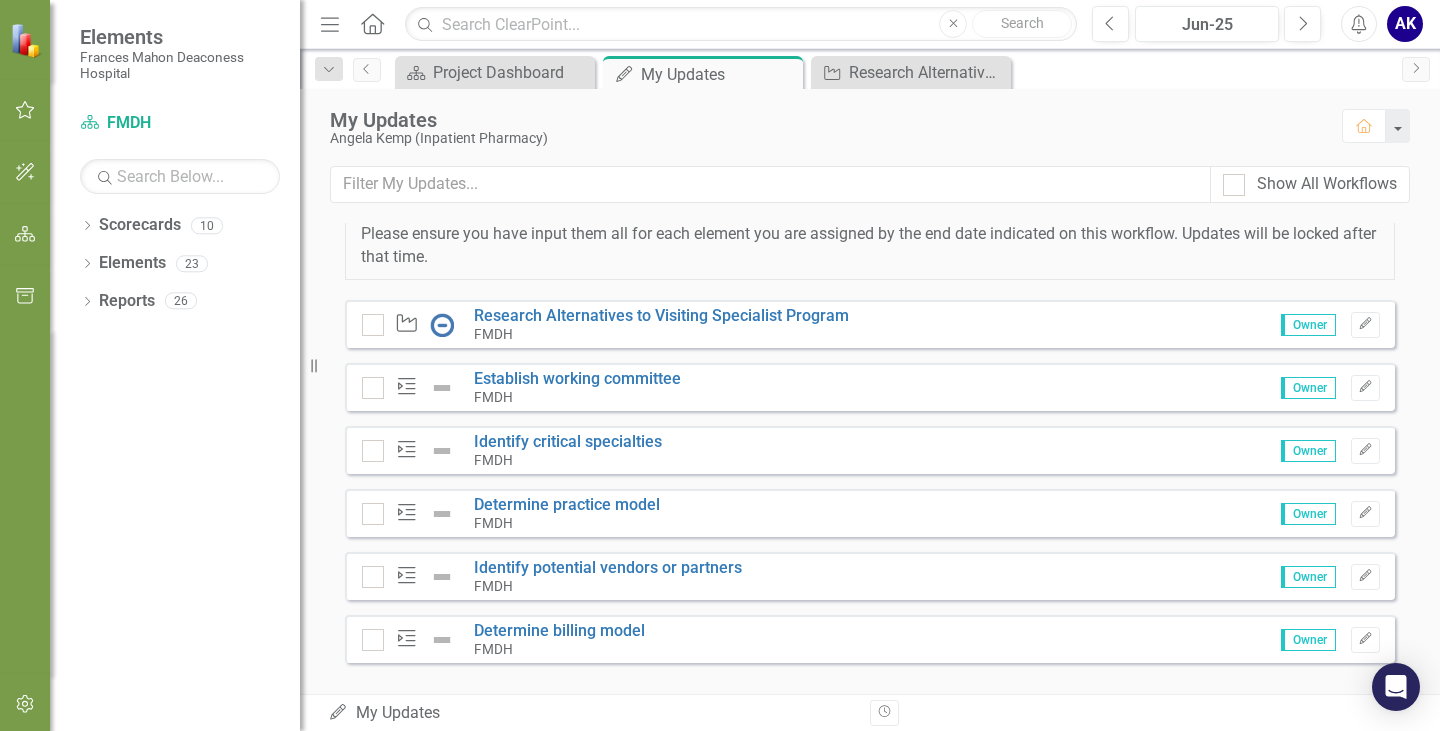 scroll, scrollTop: 630, scrollLeft: 0, axis: vertical 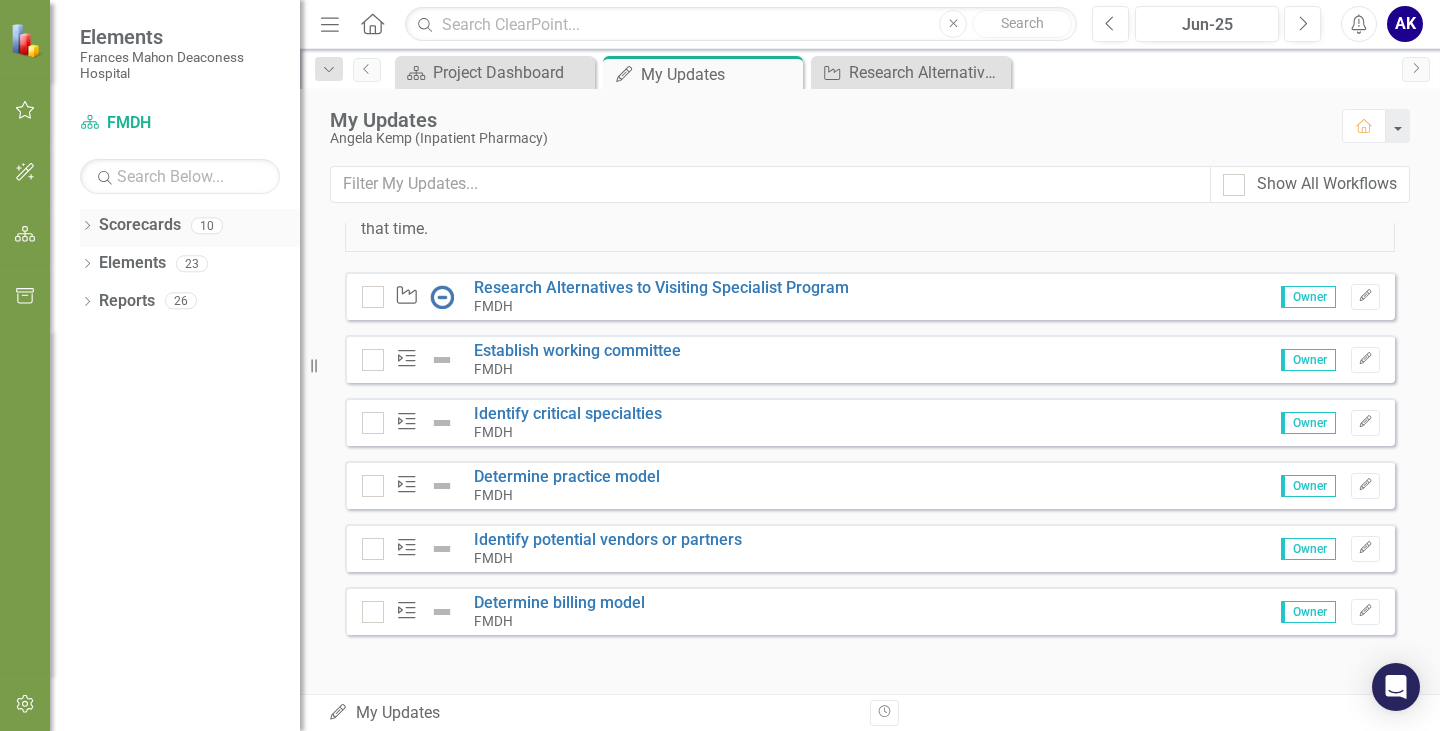 click 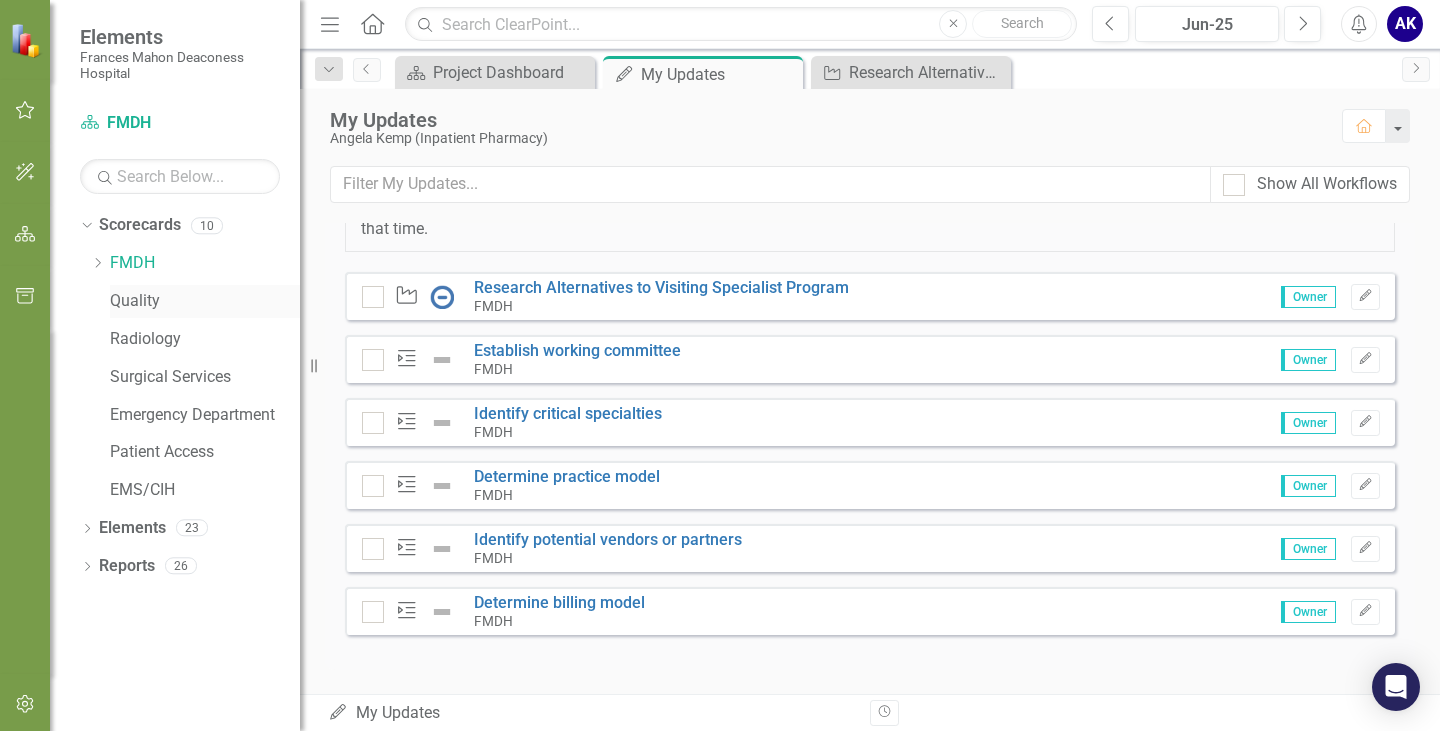 click on "Quality" at bounding box center [205, 301] 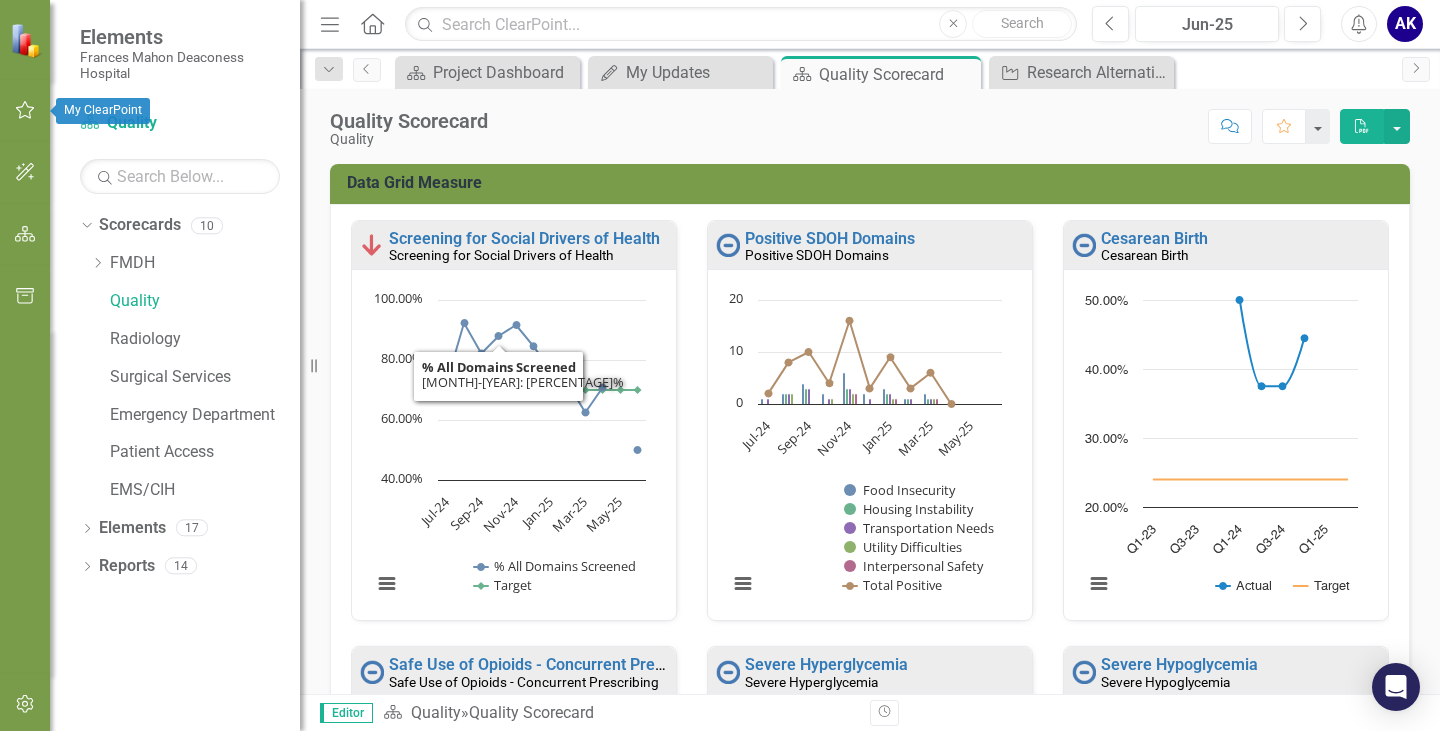 click 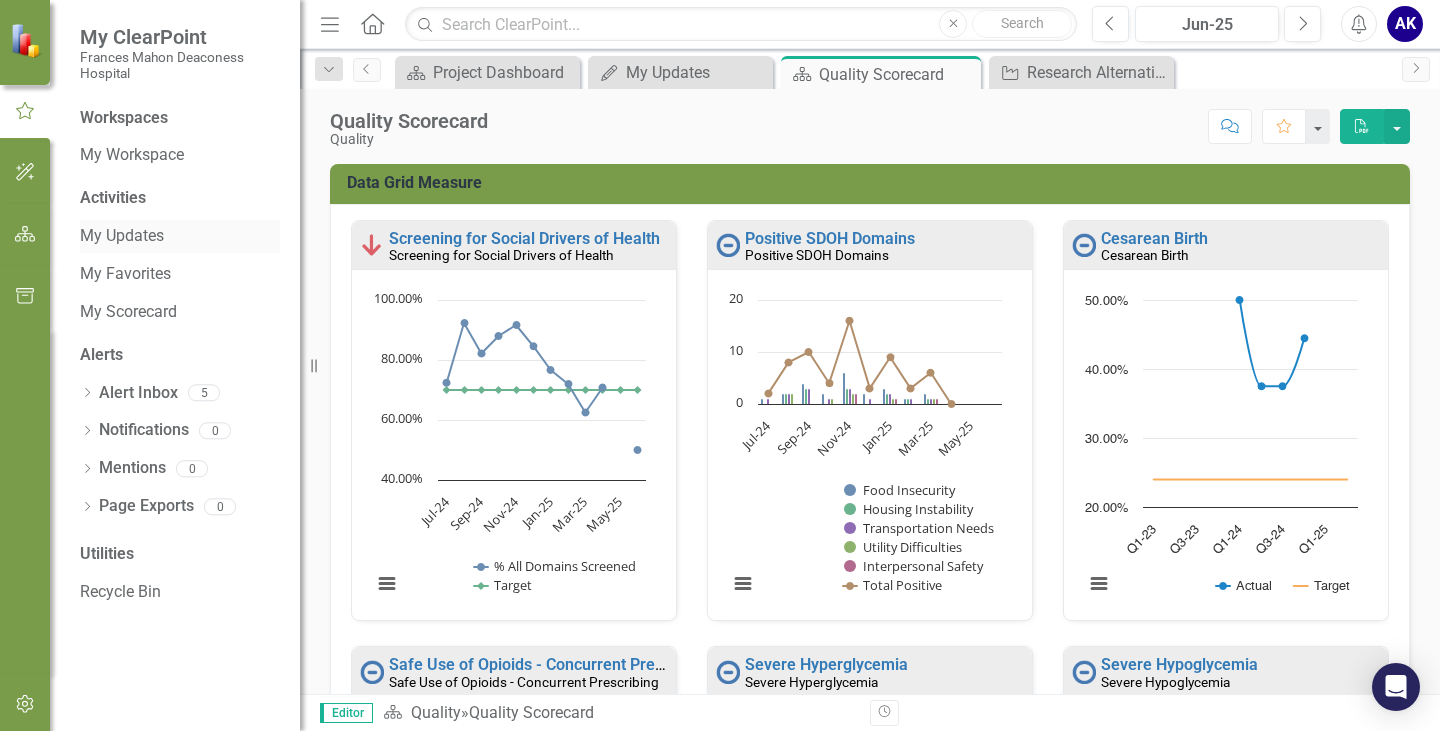 click on "My Updates" at bounding box center [180, 236] 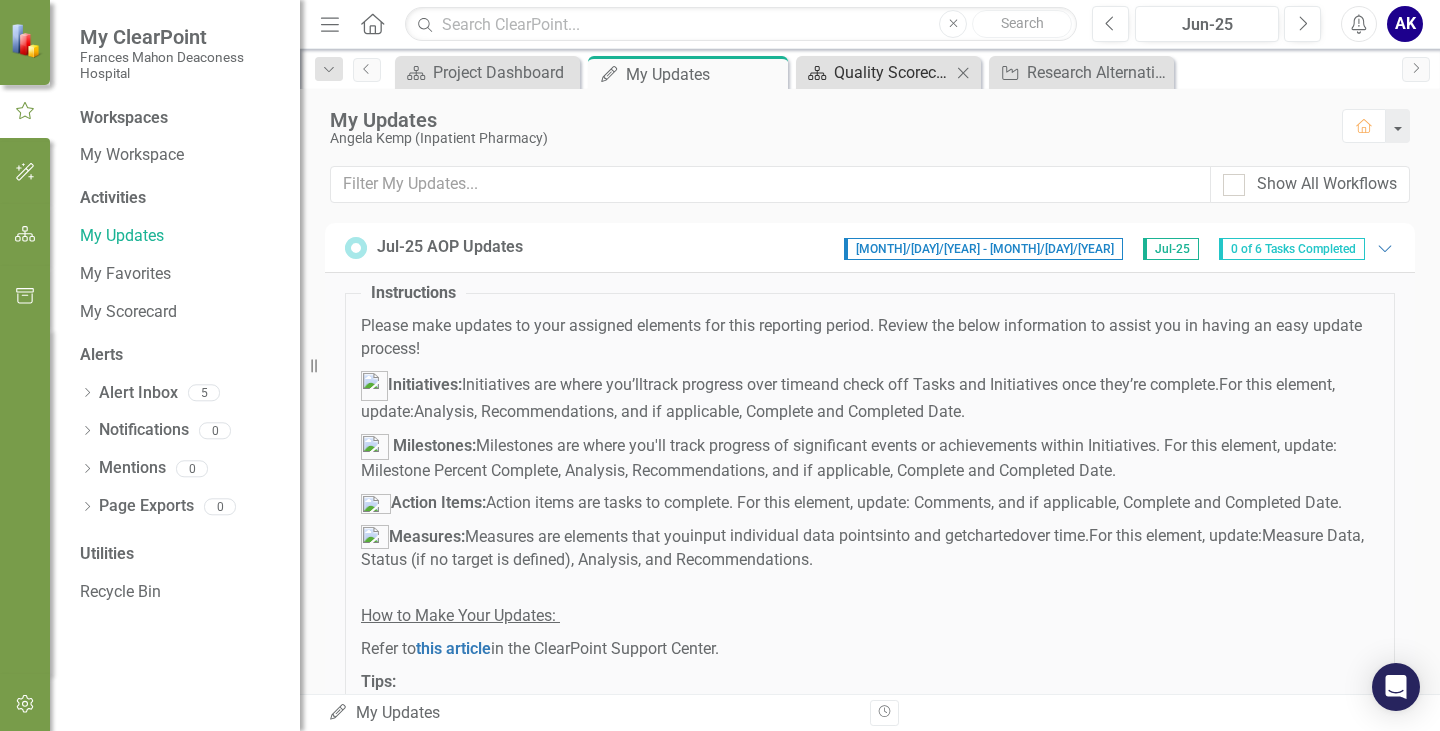 click on "Quality Scorecard" at bounding box center [892, 72] 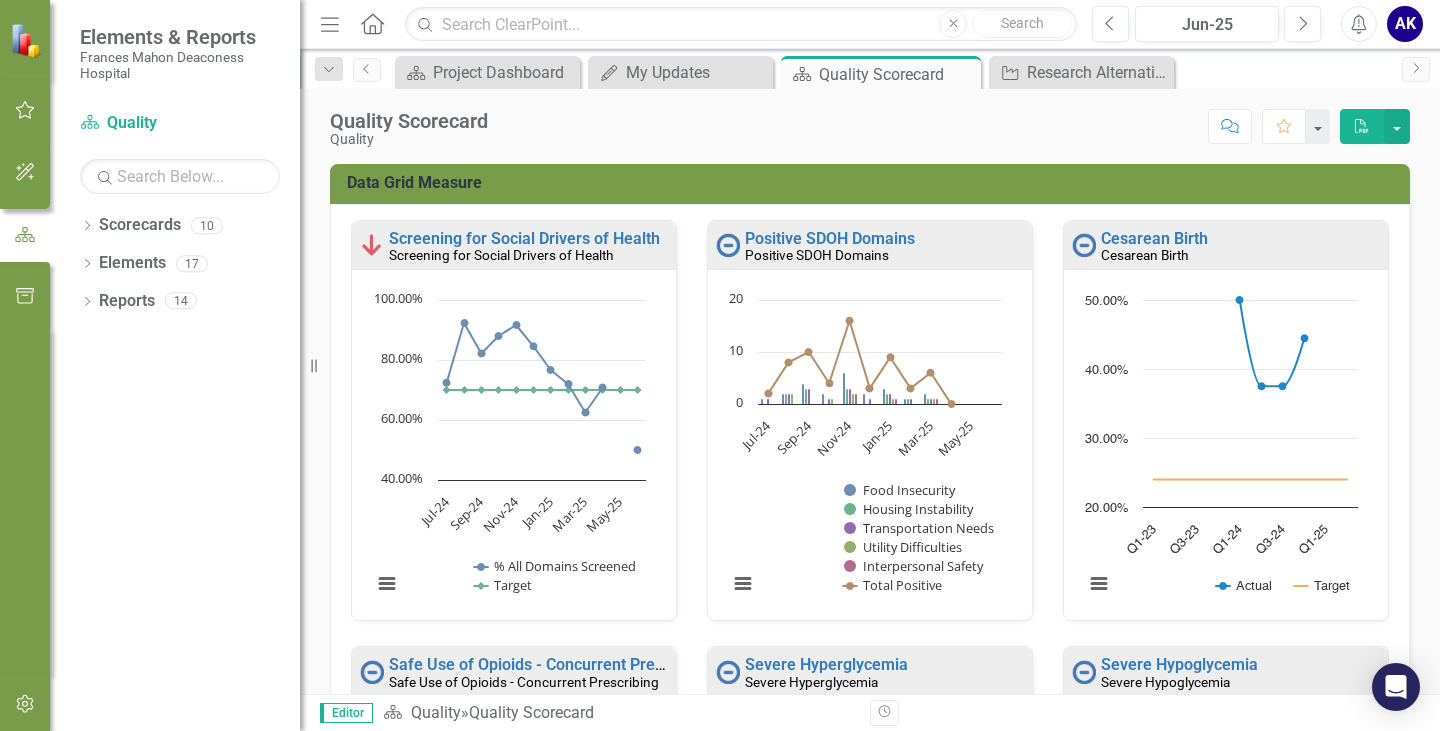 scroll, scrollTop: 1, scrollLeft: 0, axis: vertical 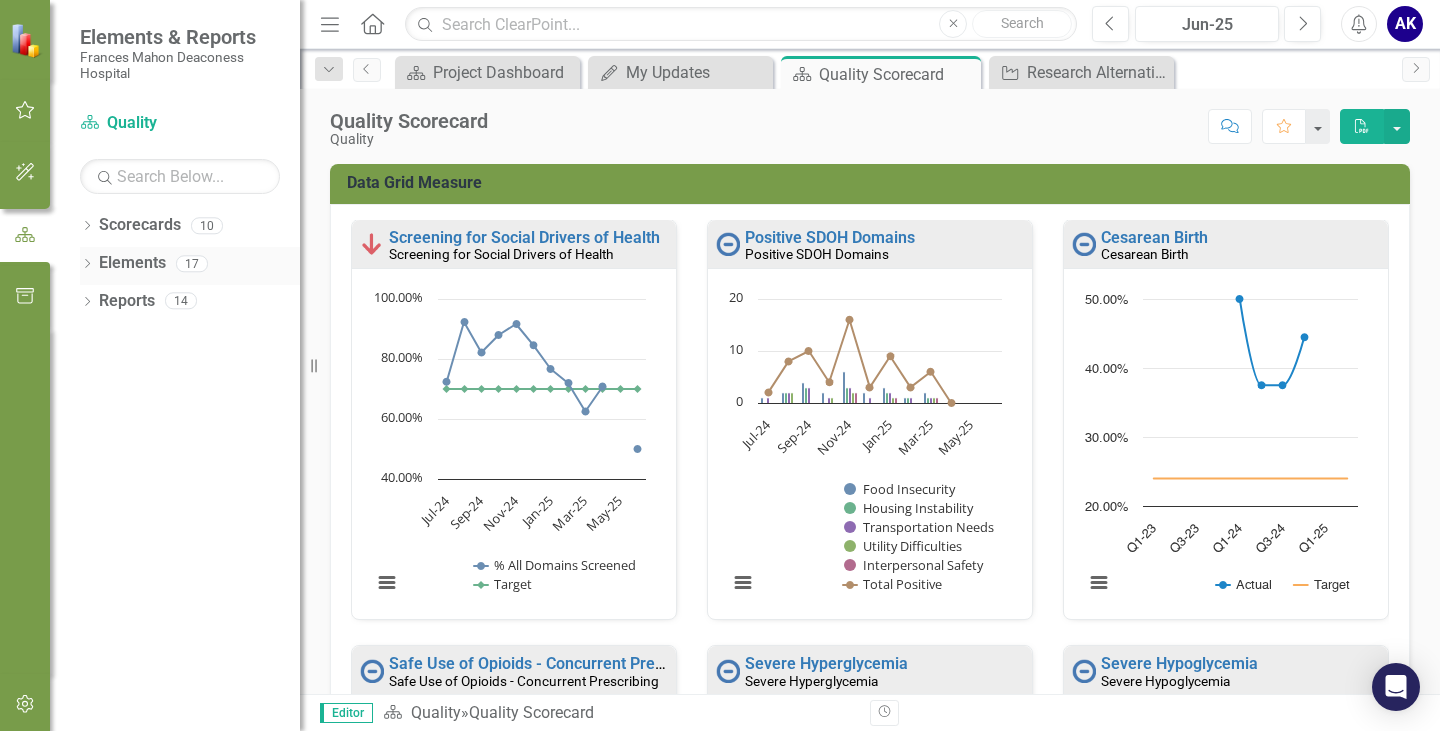 click on "Dropdown" 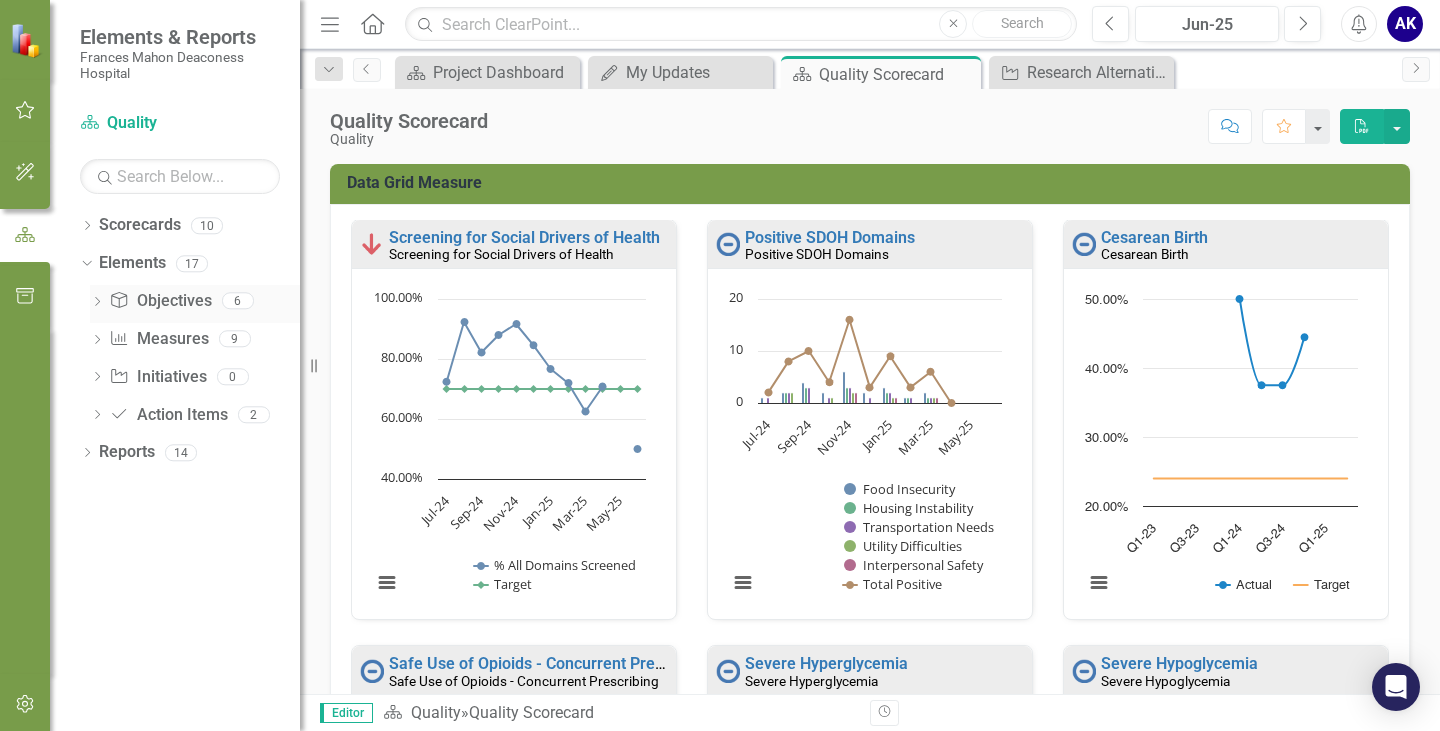 click on "Dropdown" at bounding box center [97, 303] 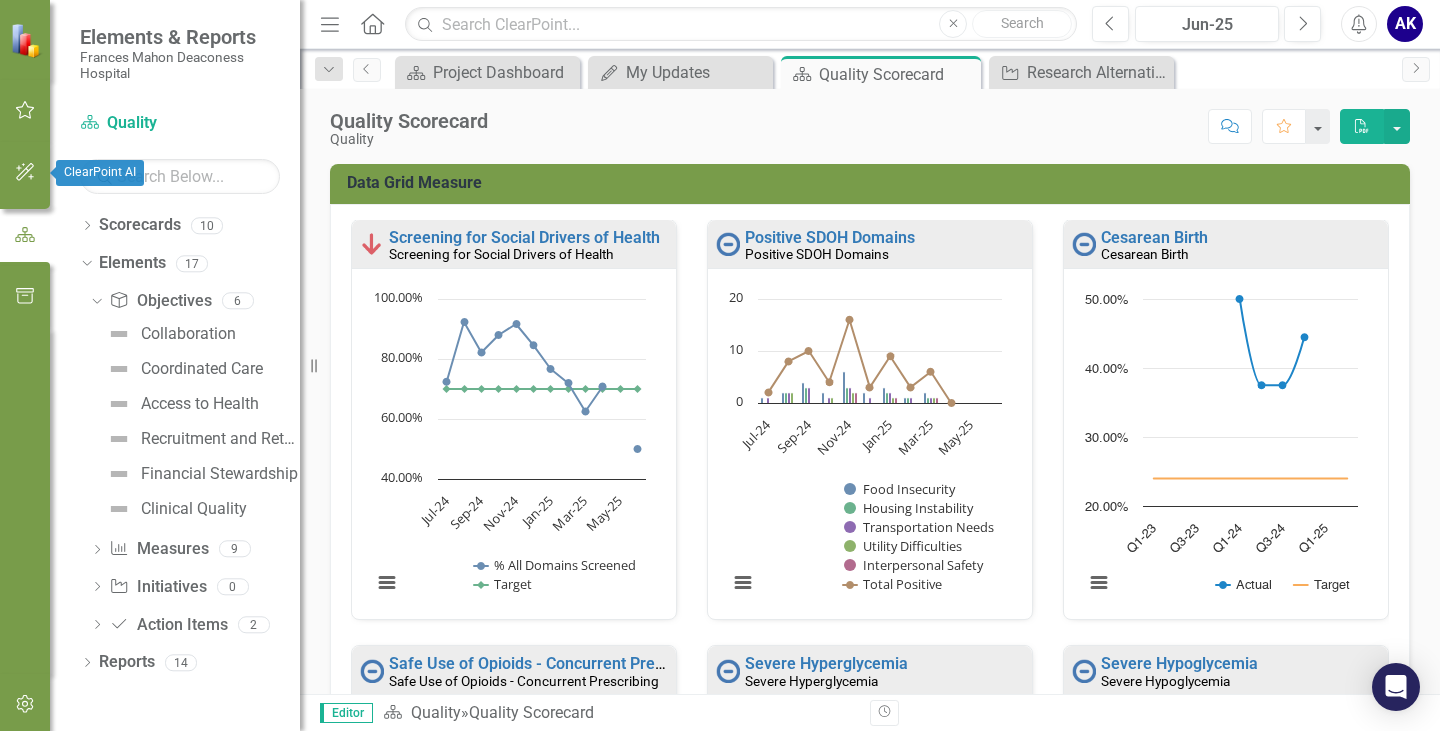 click 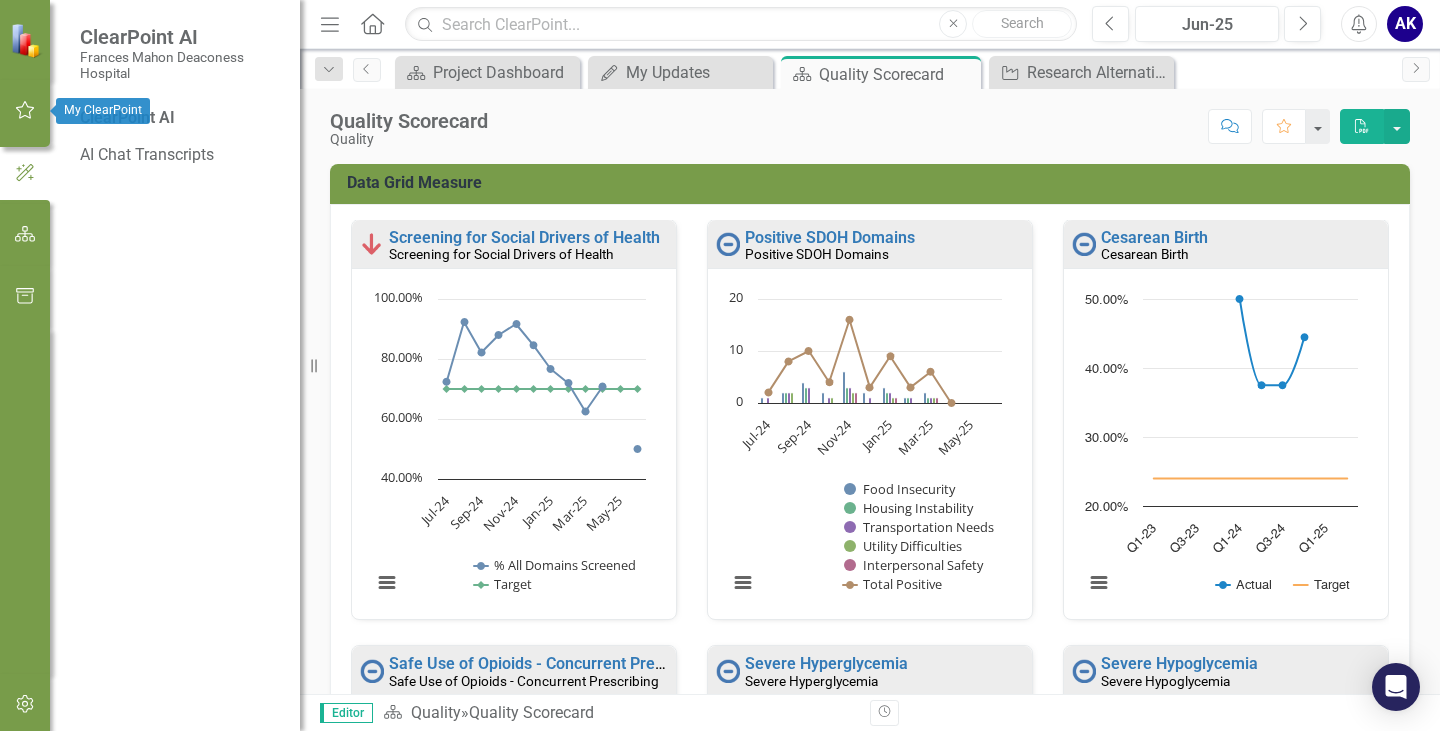click at bounding box center (25, 111) 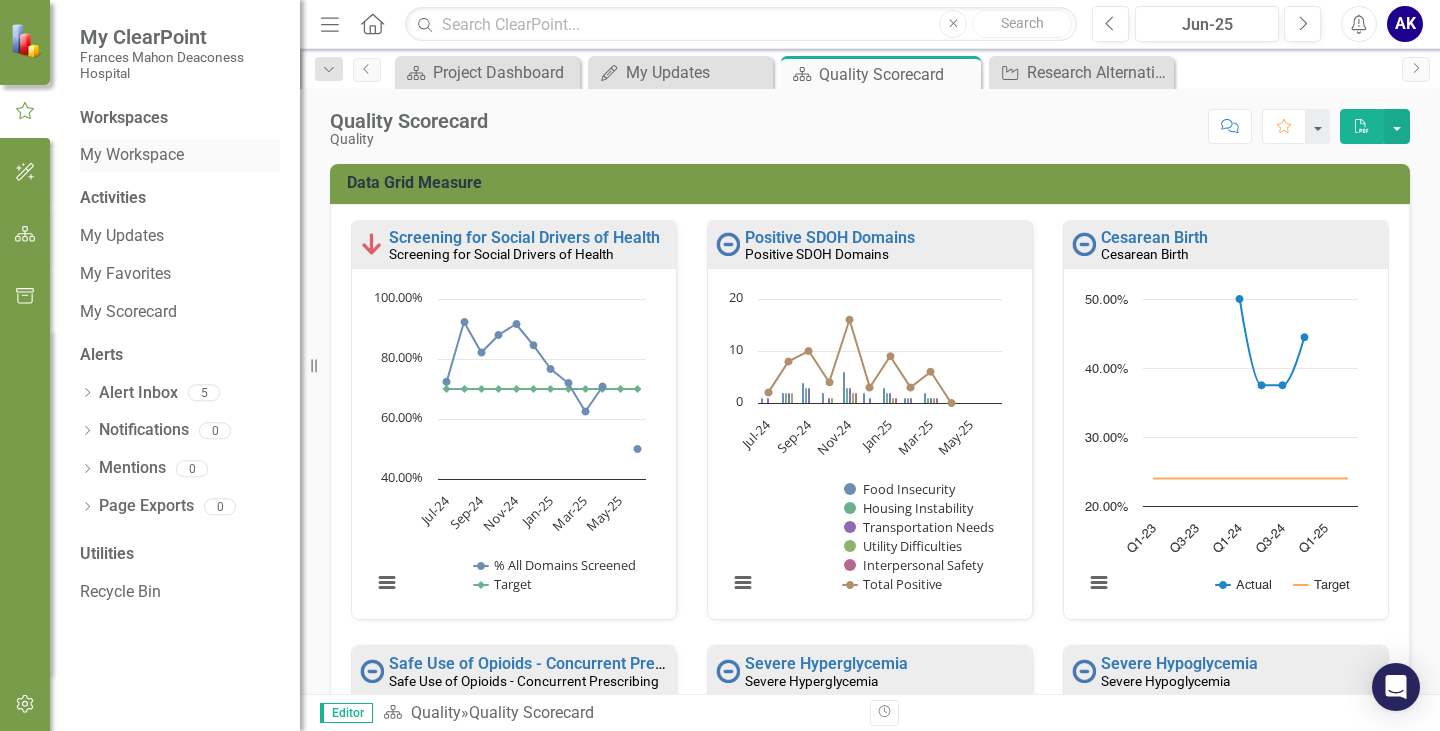 click on "My Workspace" at bounding box center (180, 155) 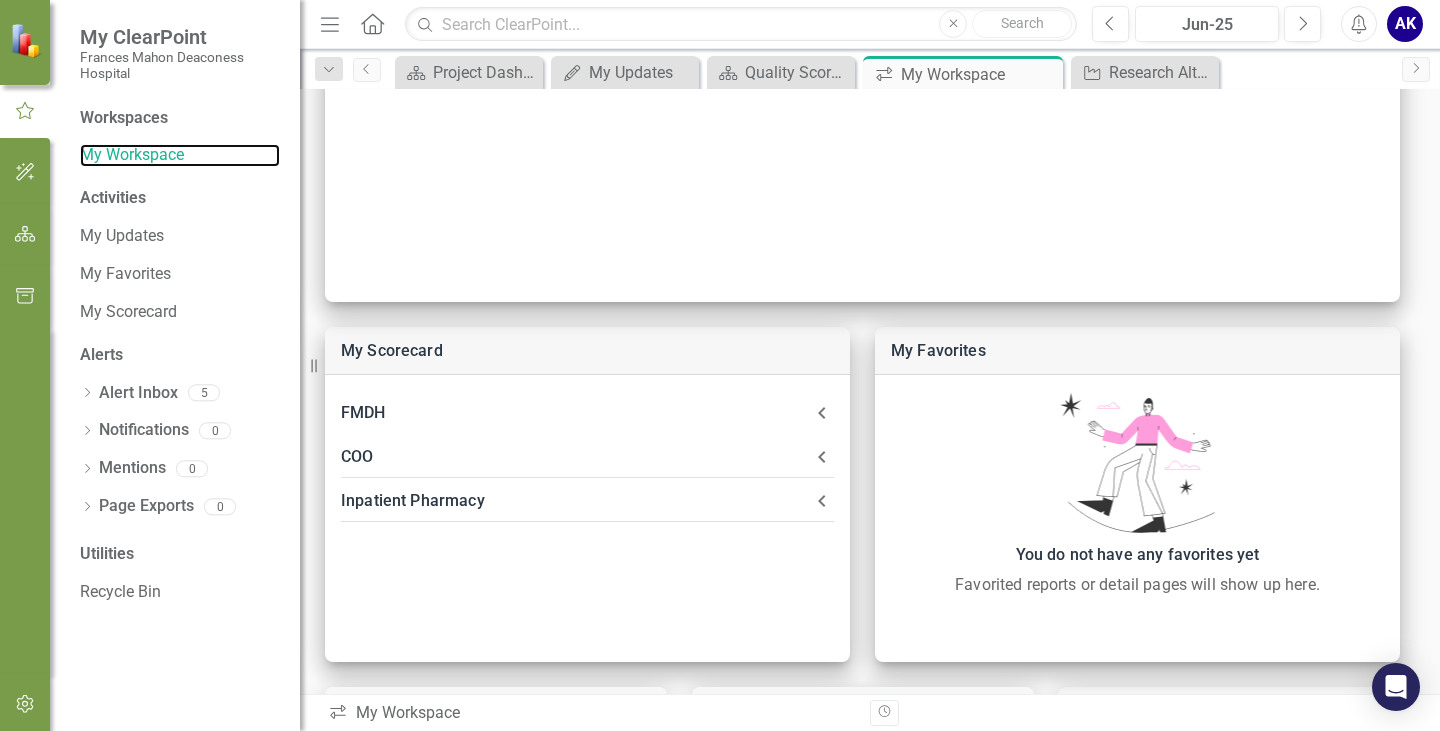 scroll, scrollTop: 400, scrollLeft: 0, axis: vertical 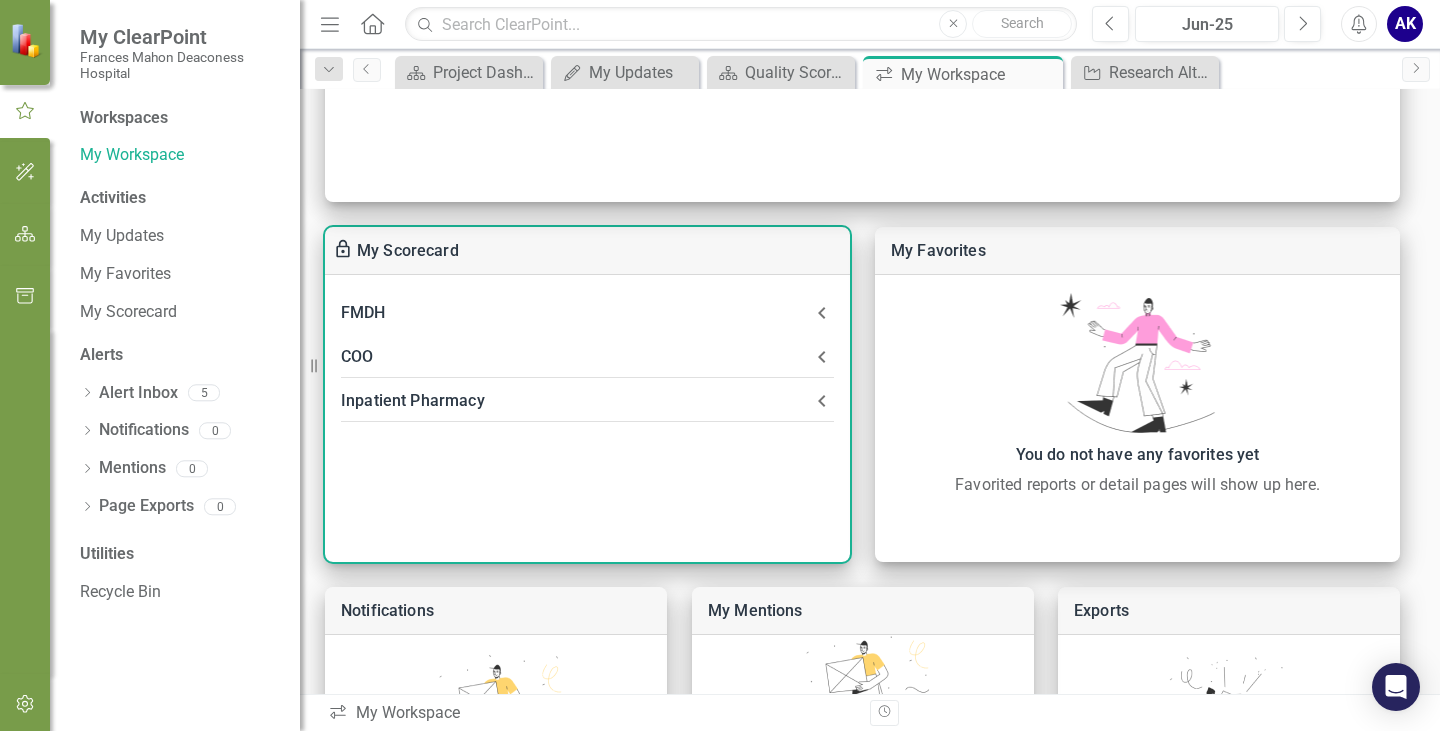 click on "Inpatient Pharmacy" at bounding box center [575, 401] 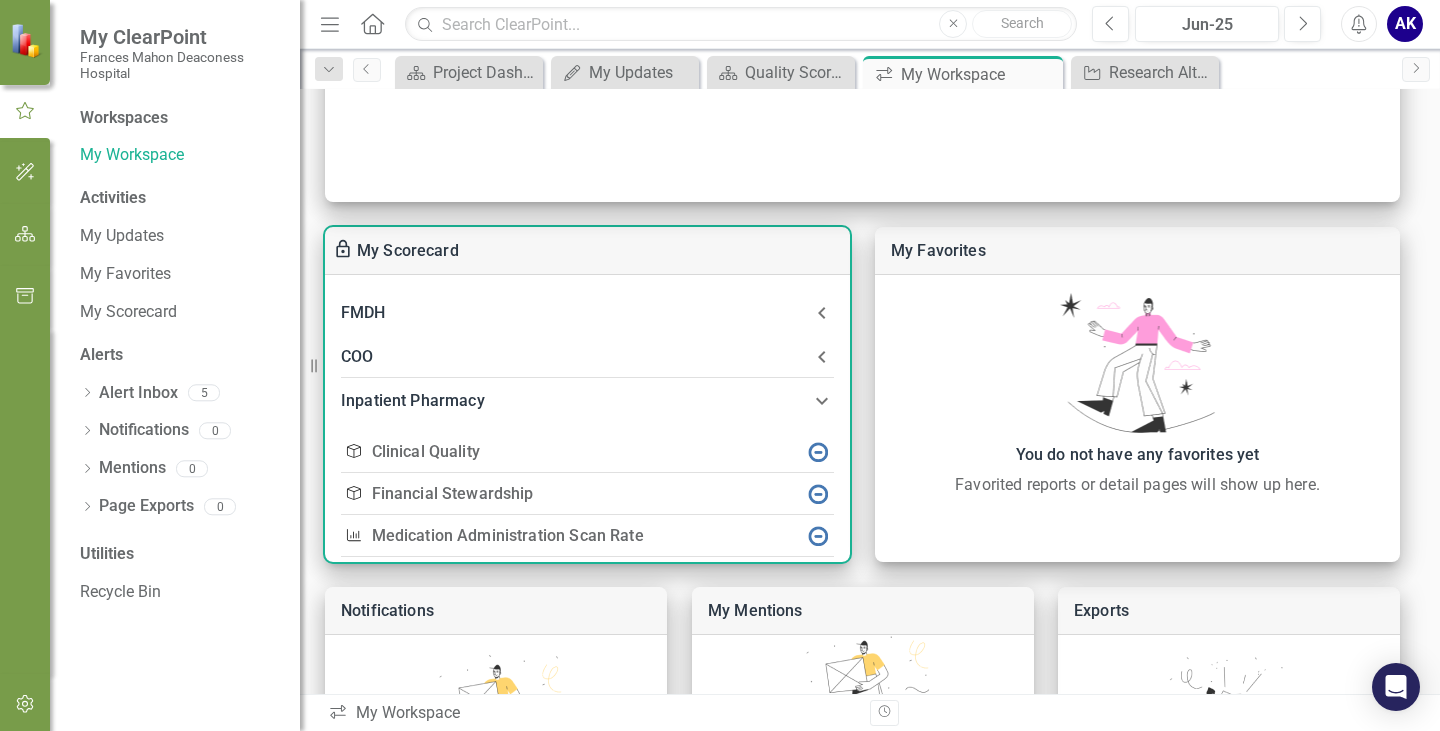 click on "Clinical Quality" at bounding box center [426, 451] 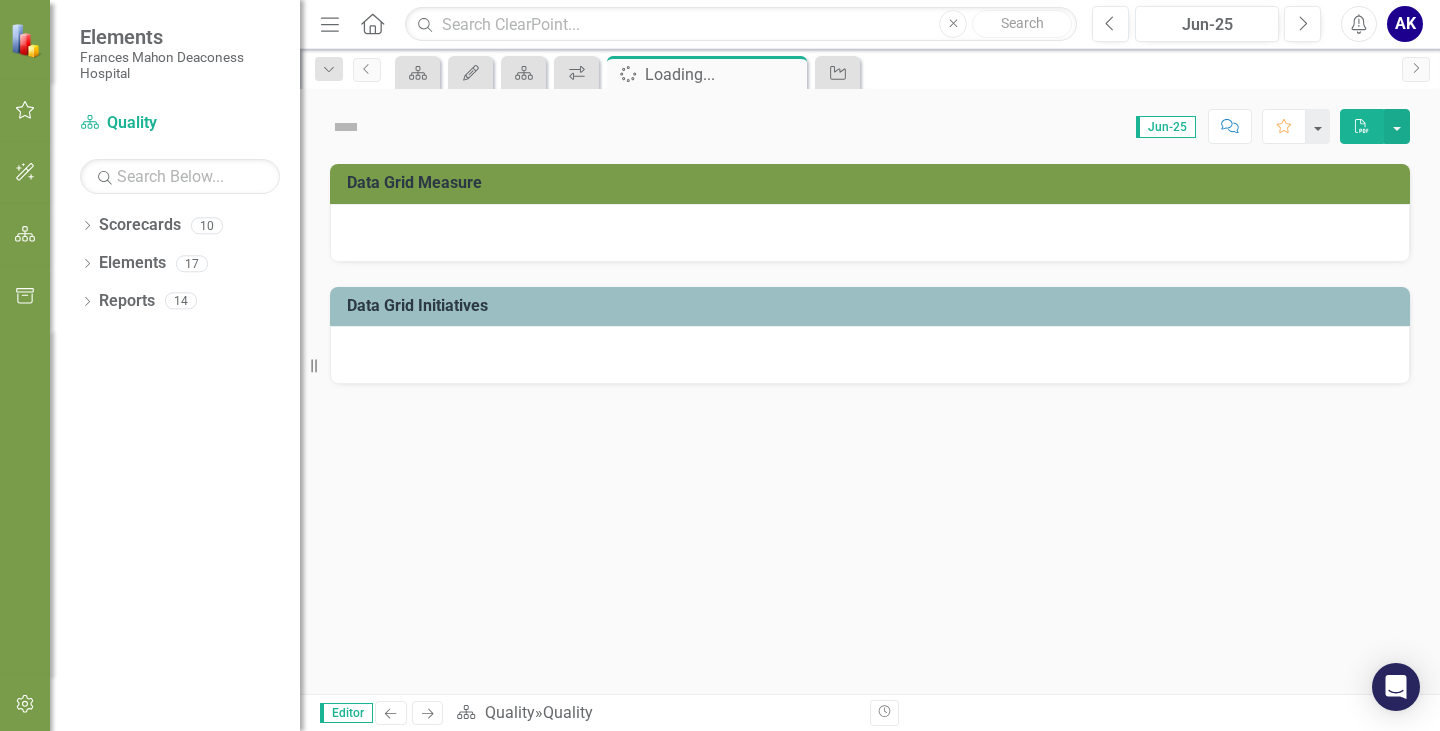 scroll, scrollTop: 0, scrollLeft: 0, axis: both 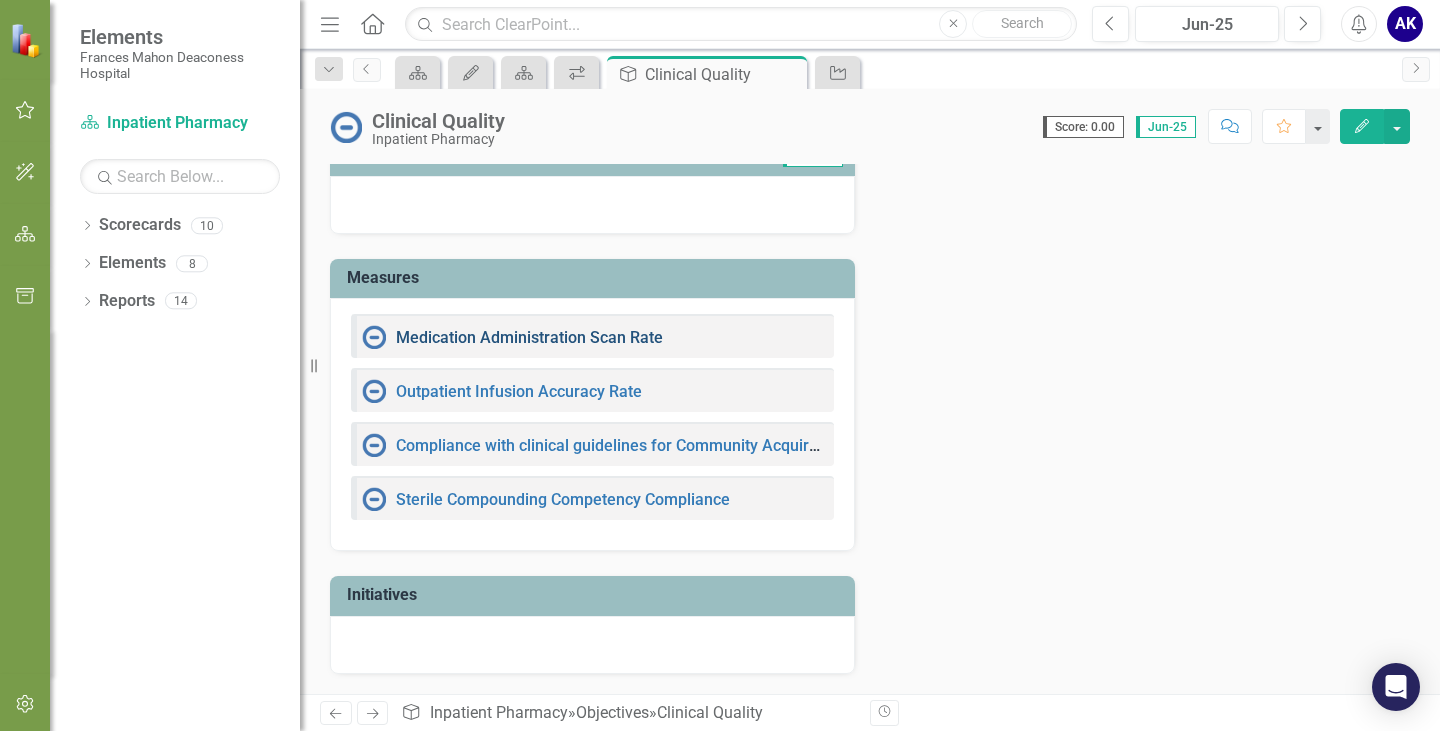 click on "Medication Administration Scan Rate" at bounding box center (529, 337) 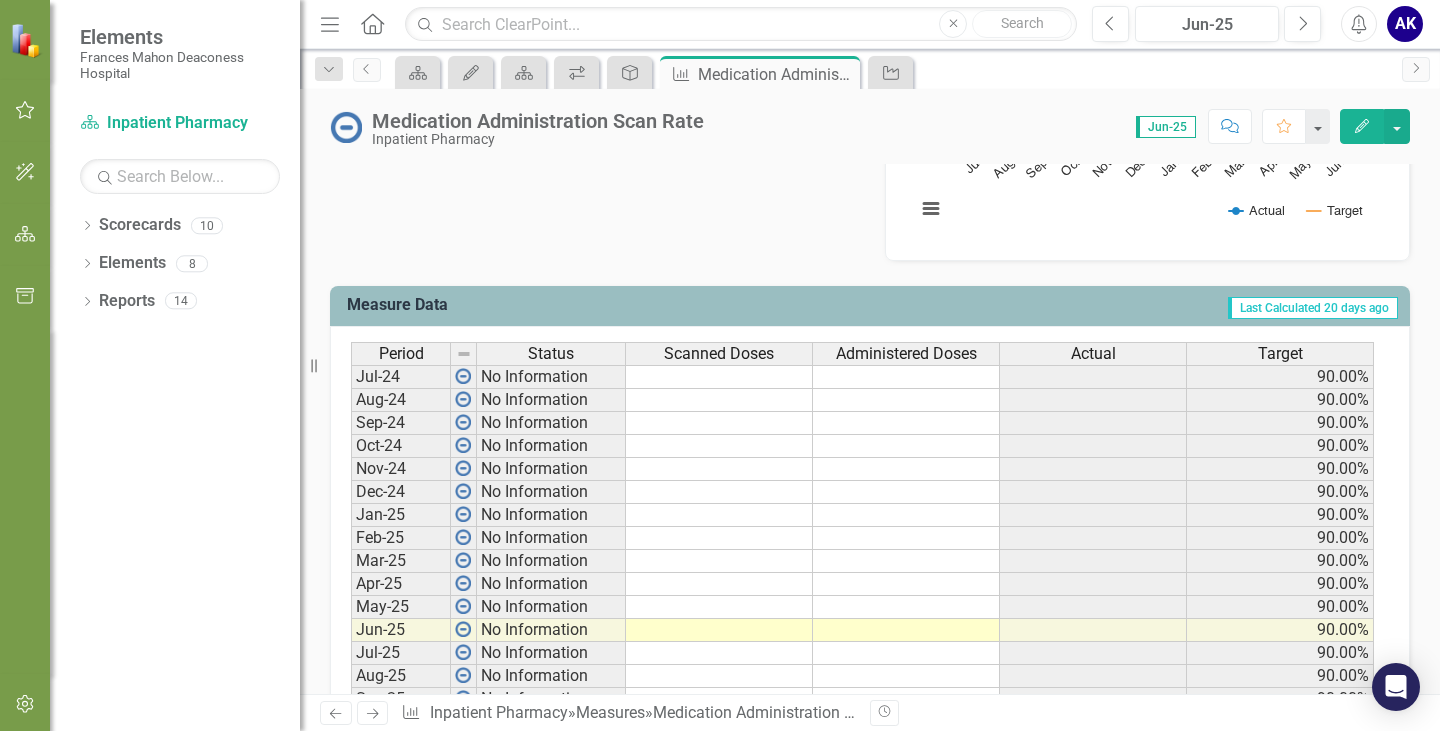 scroll, scrollTop: 700, scrollLeft: 0, axis: vertical 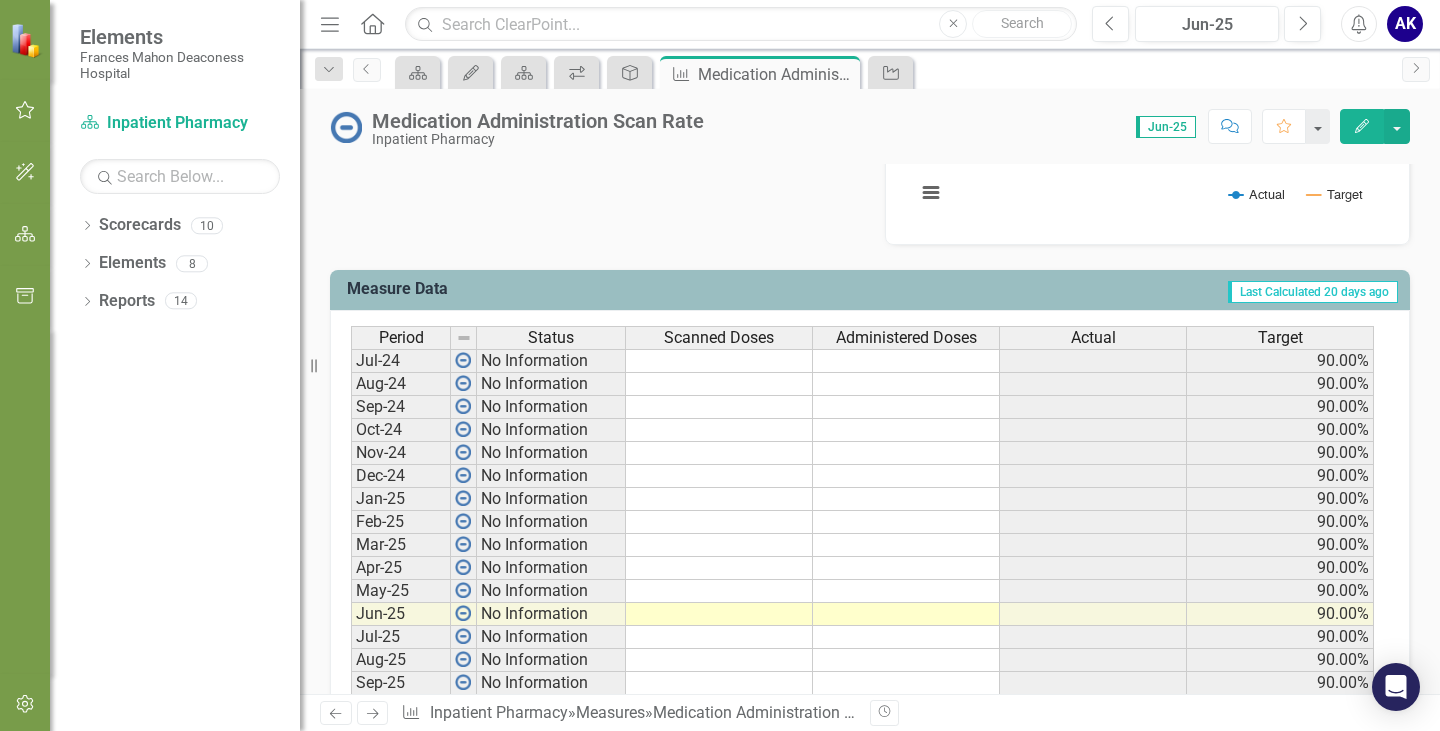 click at bounding box center [719, 361] 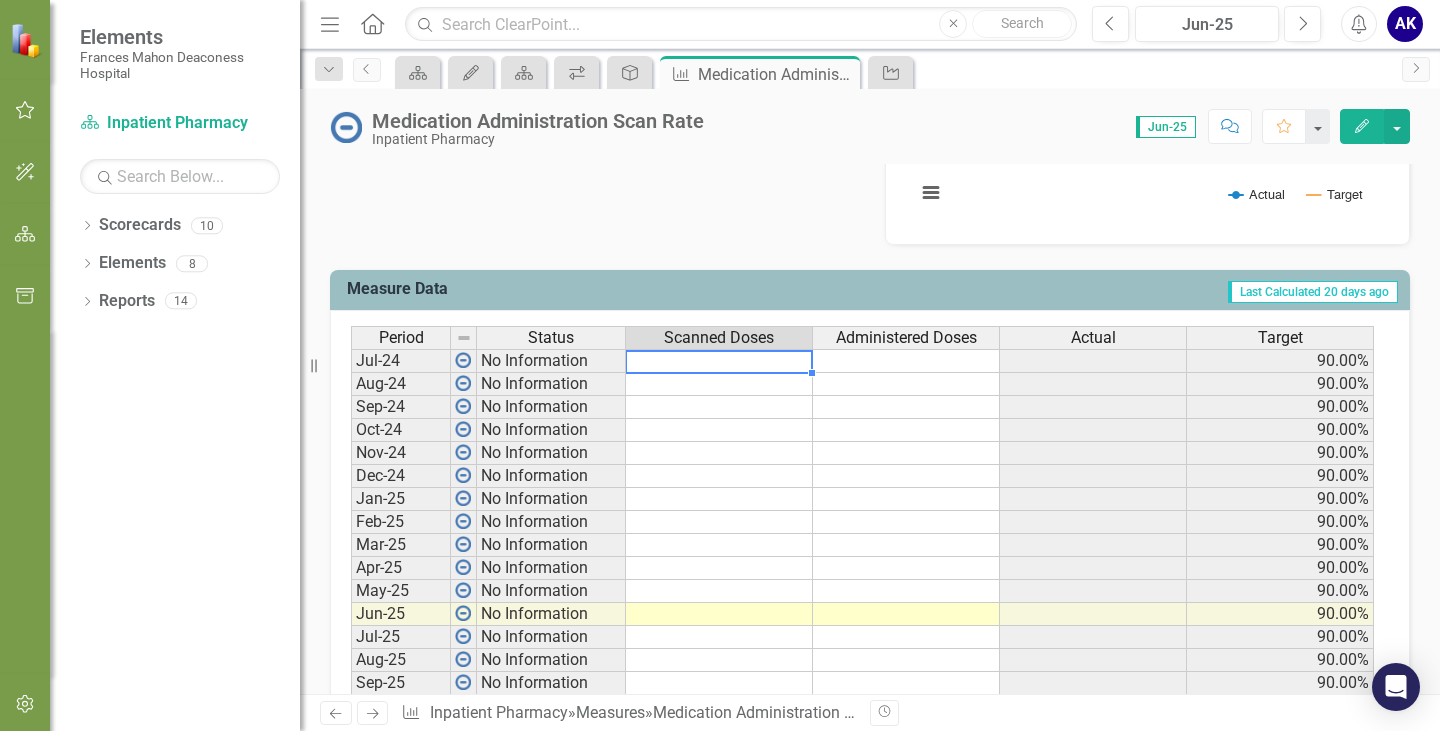click on "Edit" 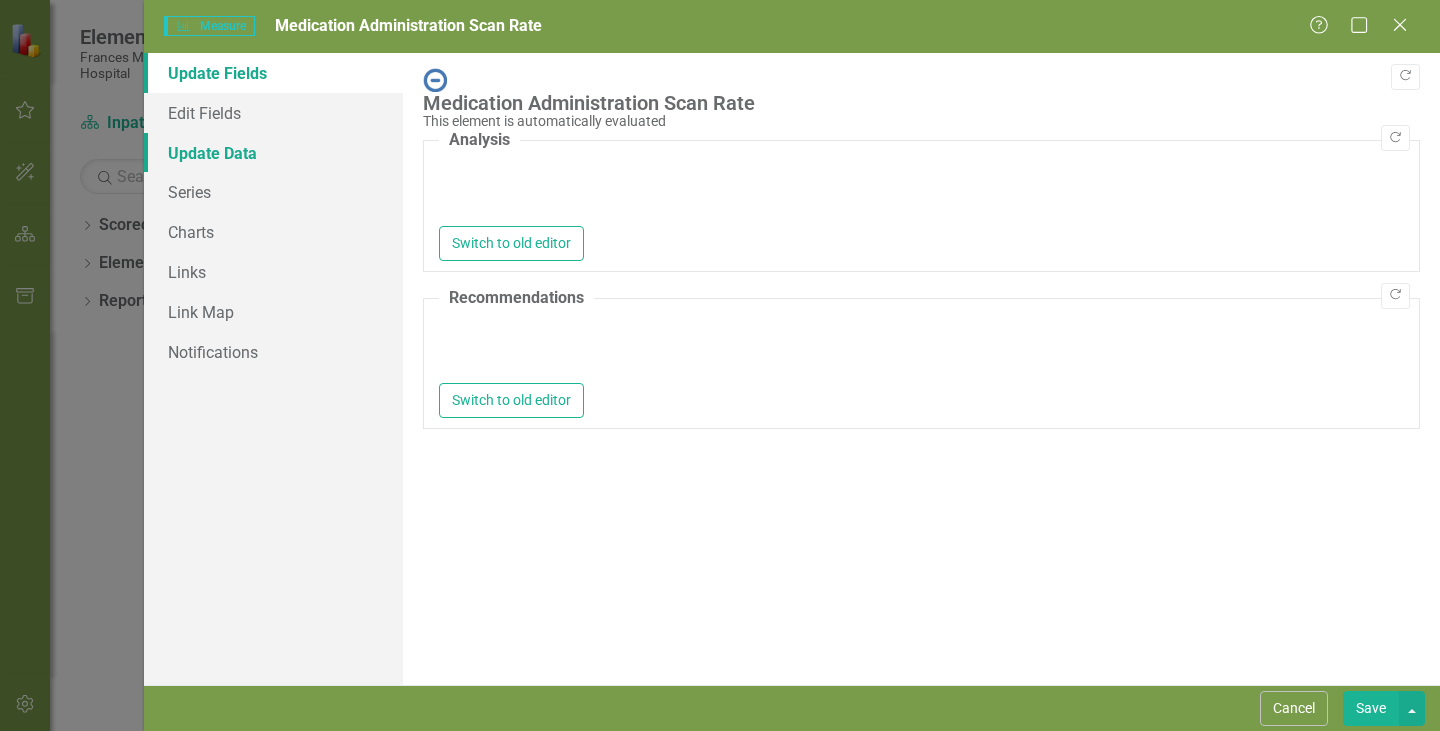 click on "Update  Data" at bounding box center (273, 153) 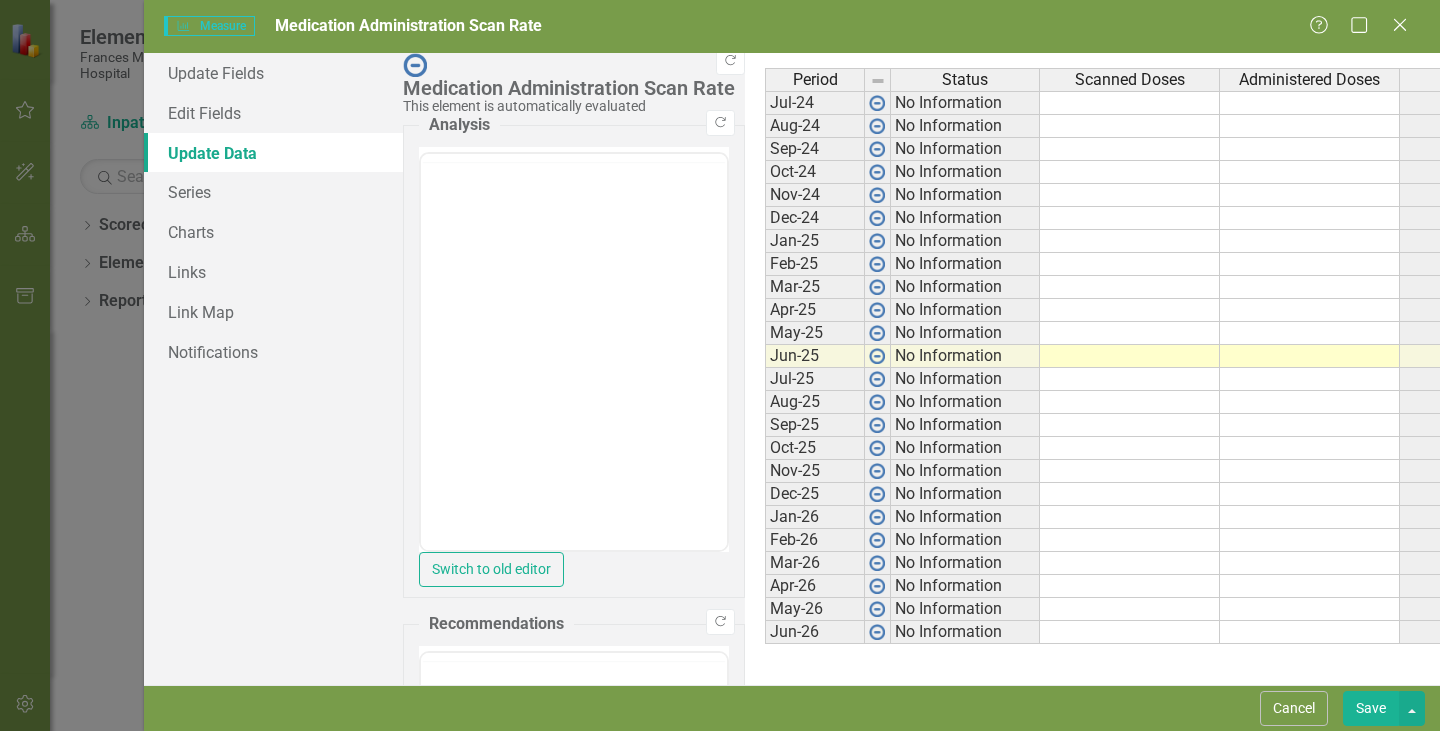 scroll, scrollTop: 0, scrollLeft: 0, axis: both 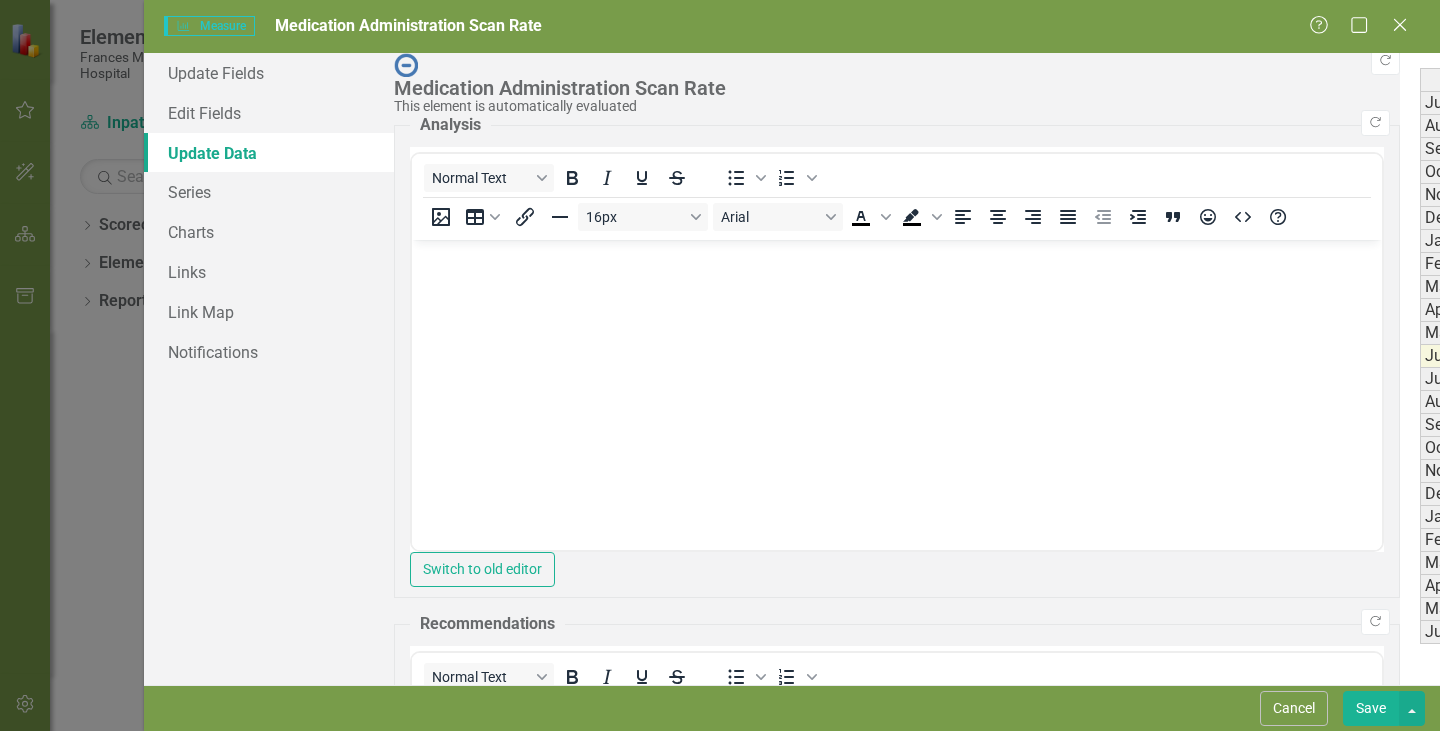click at bounding box center [1785, 103] 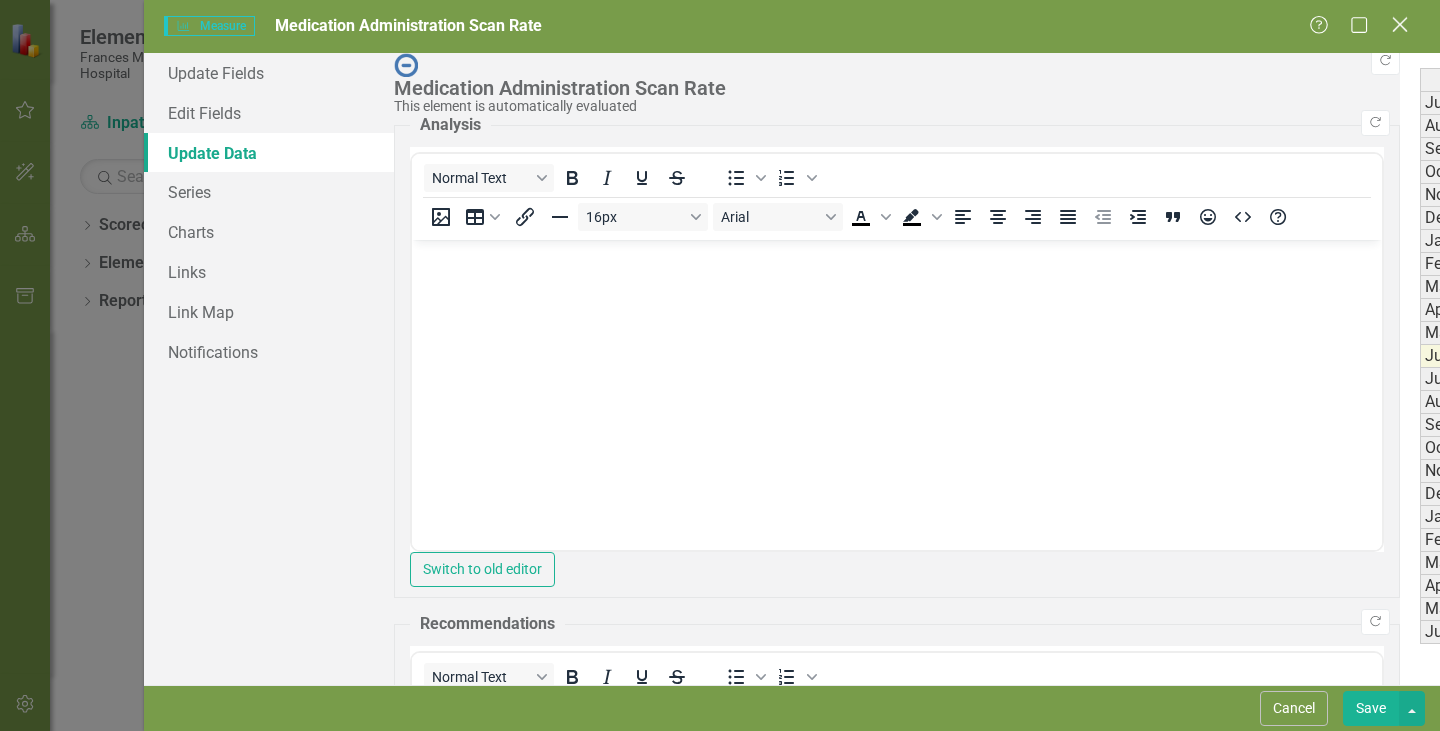 click 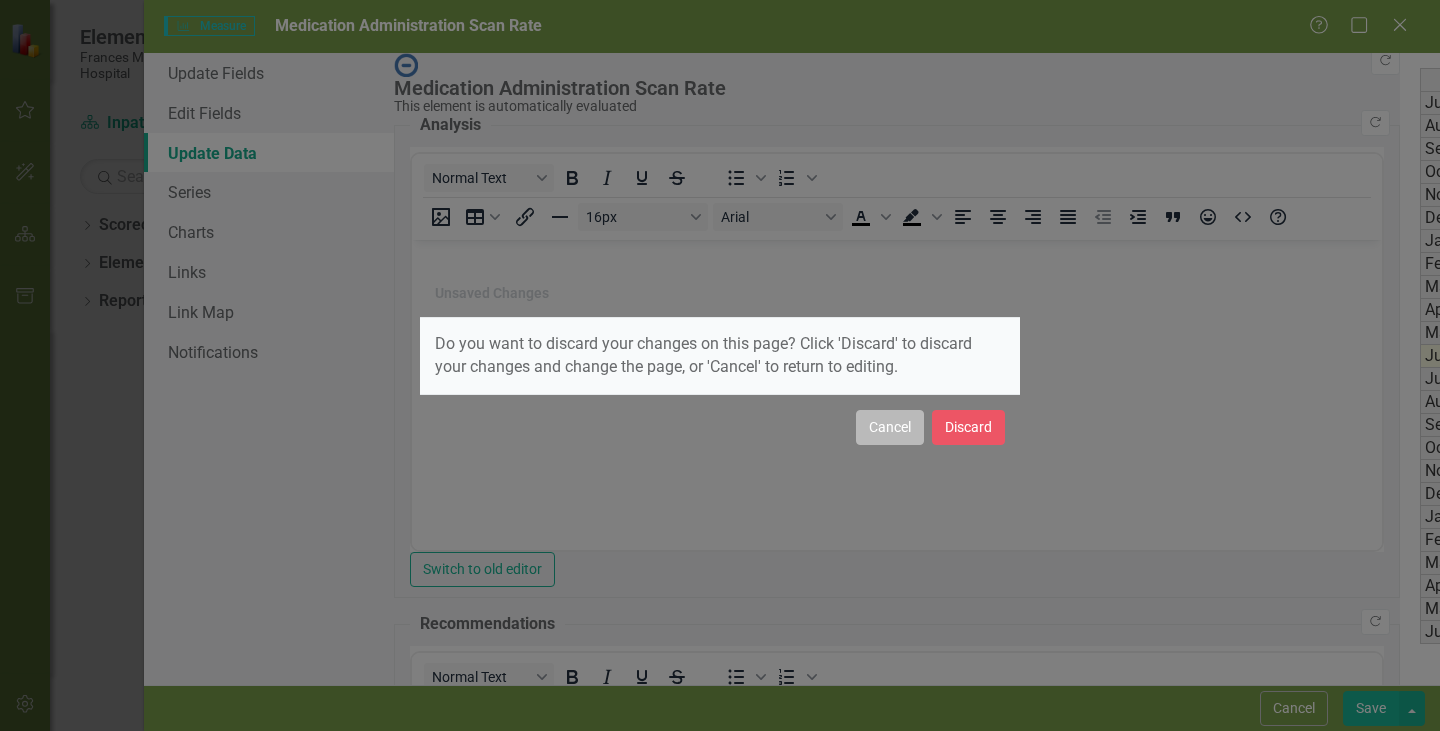 click on "Cancel" at bounding box center (890, 427) 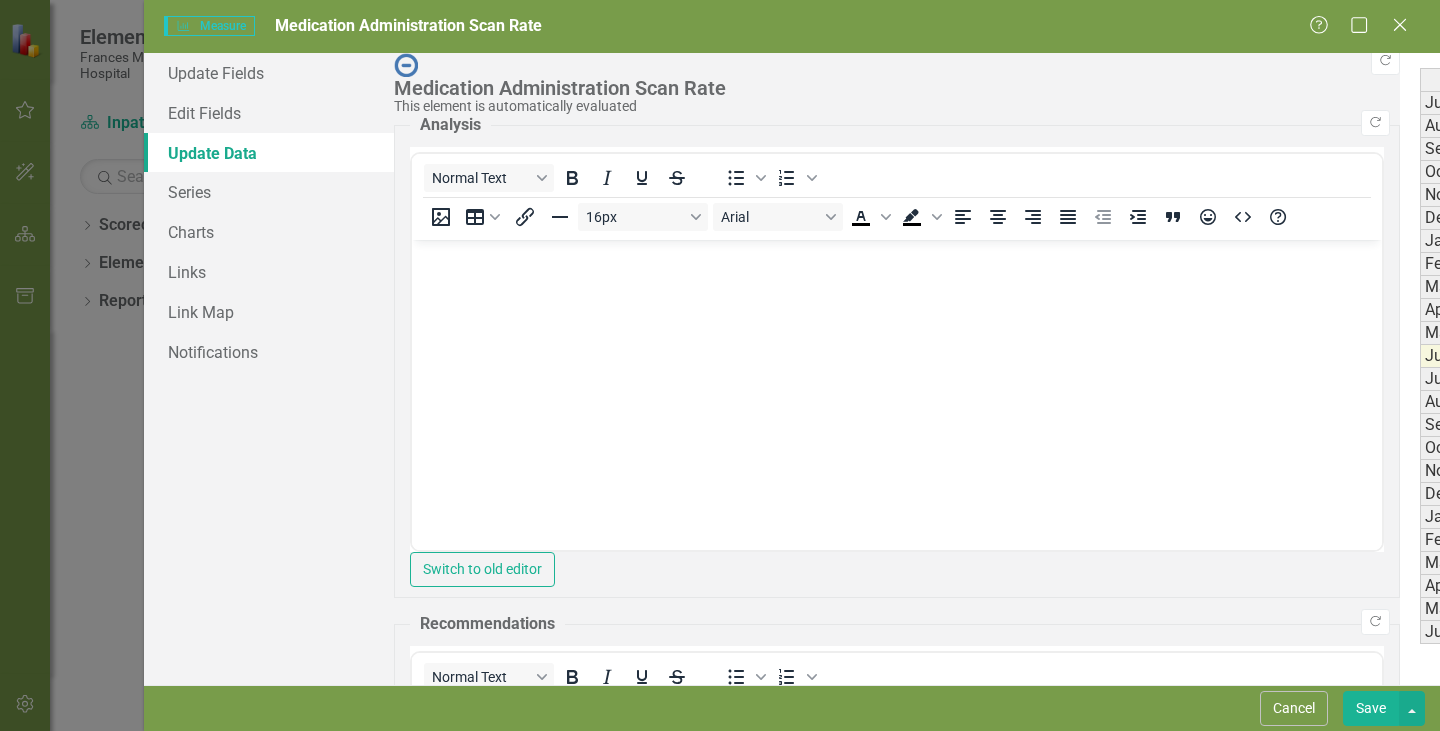 click on "Save" at bounding box center (1371, 708) 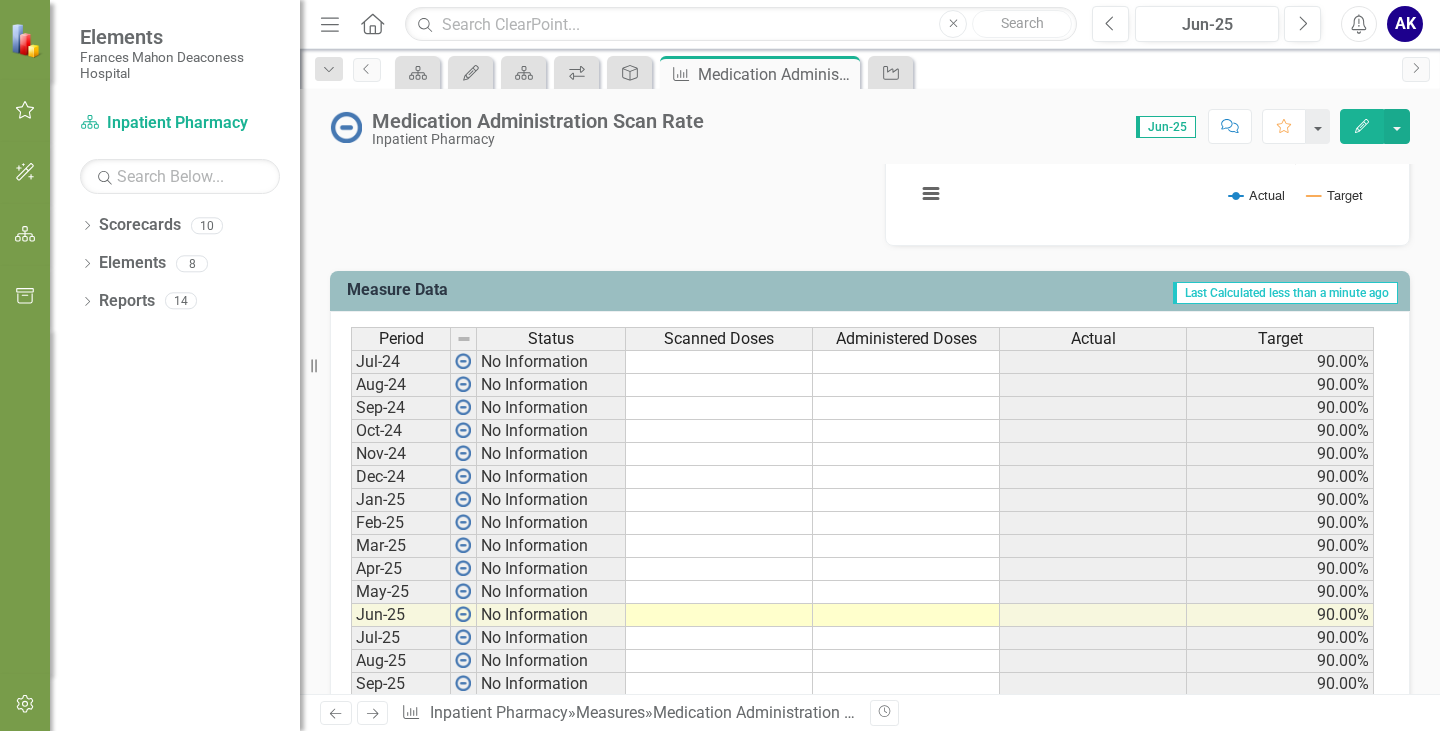 scroll, scrollTop: 700, scrollLeft: 0, axis: vertical 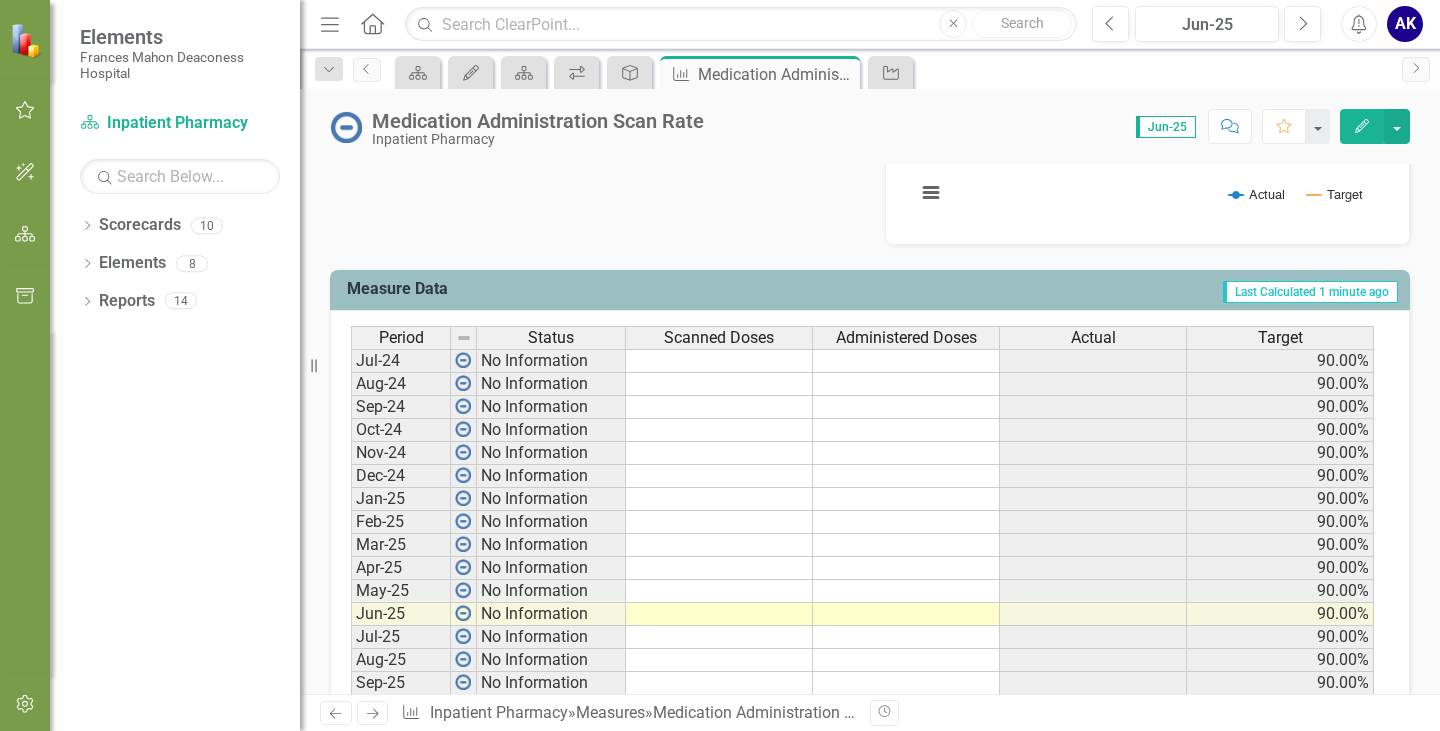 click 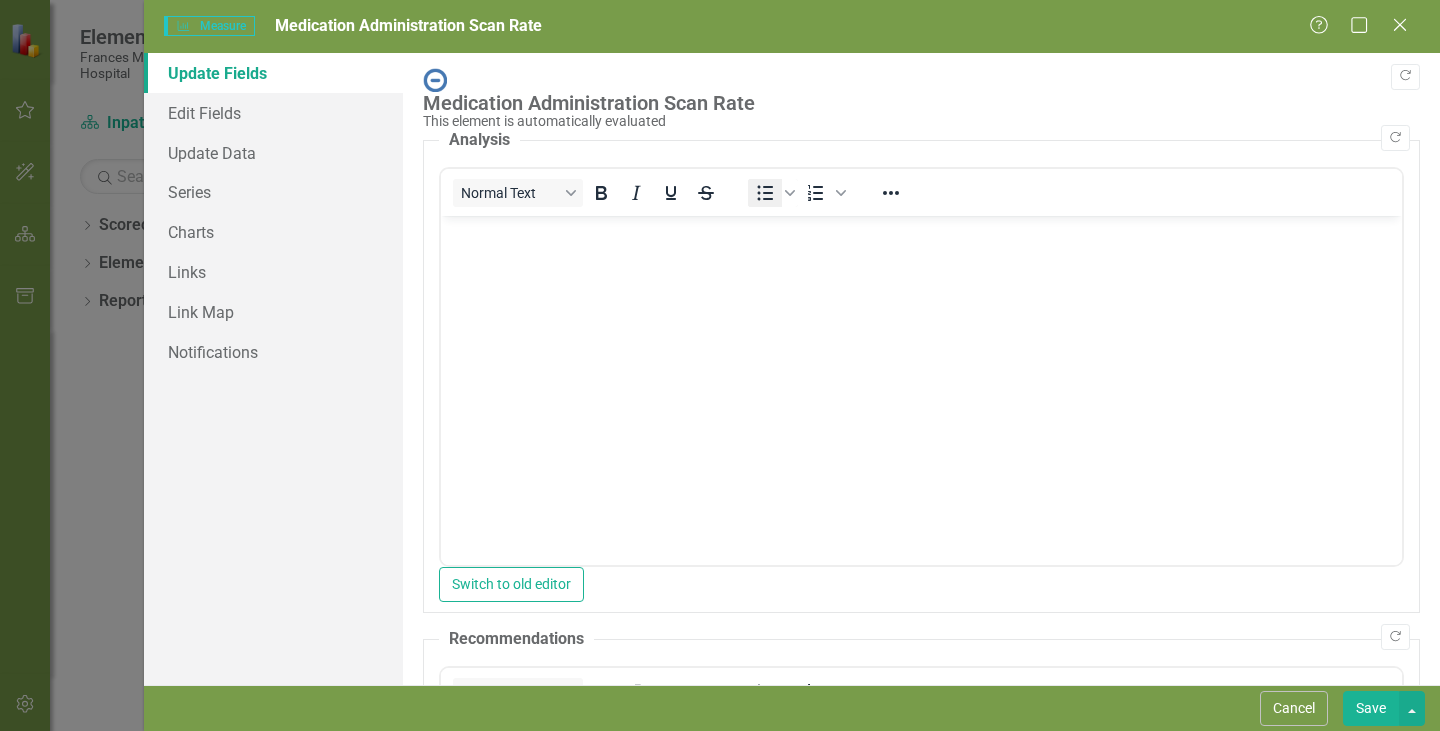 scroll, scrollTop: 0, scrollLeft: 0, axis: both 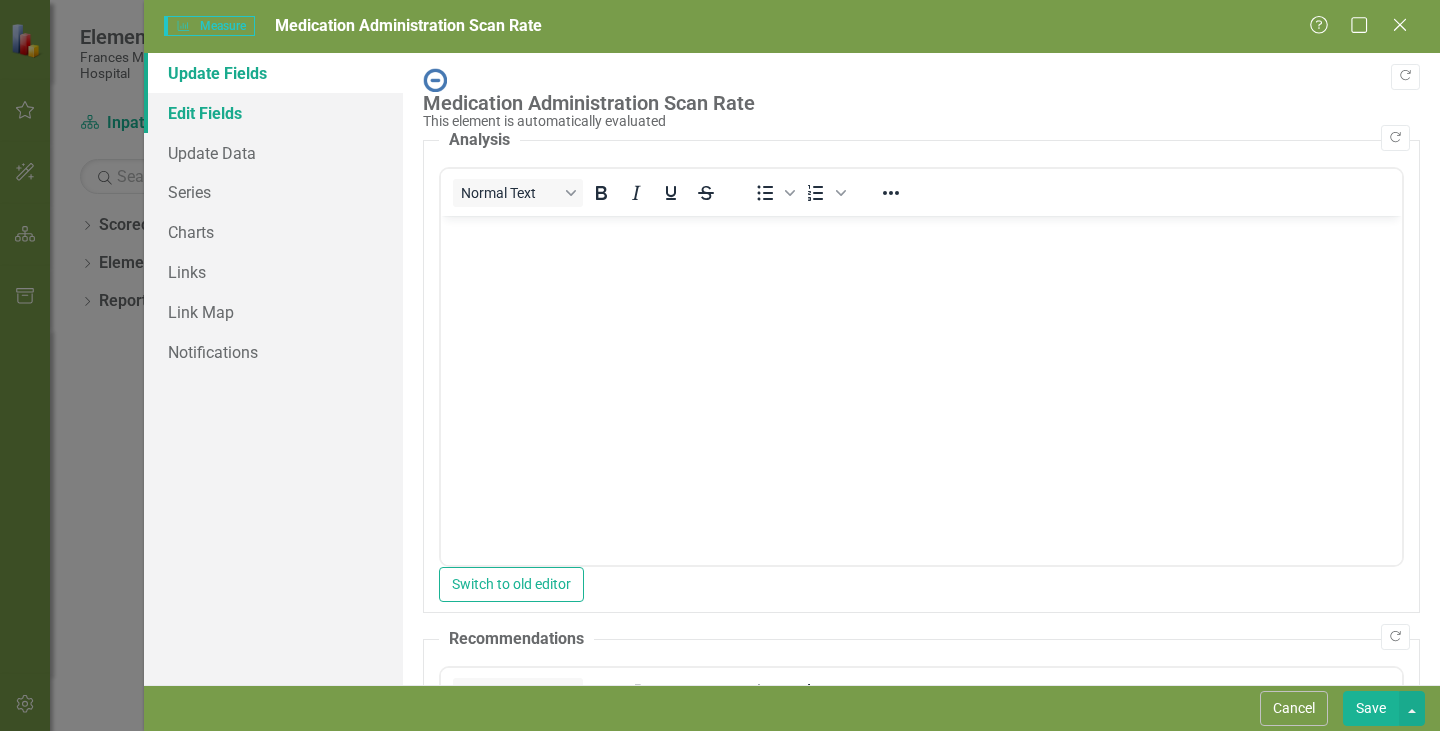 click on "Edit Fields" at bounding box center (273, 113) 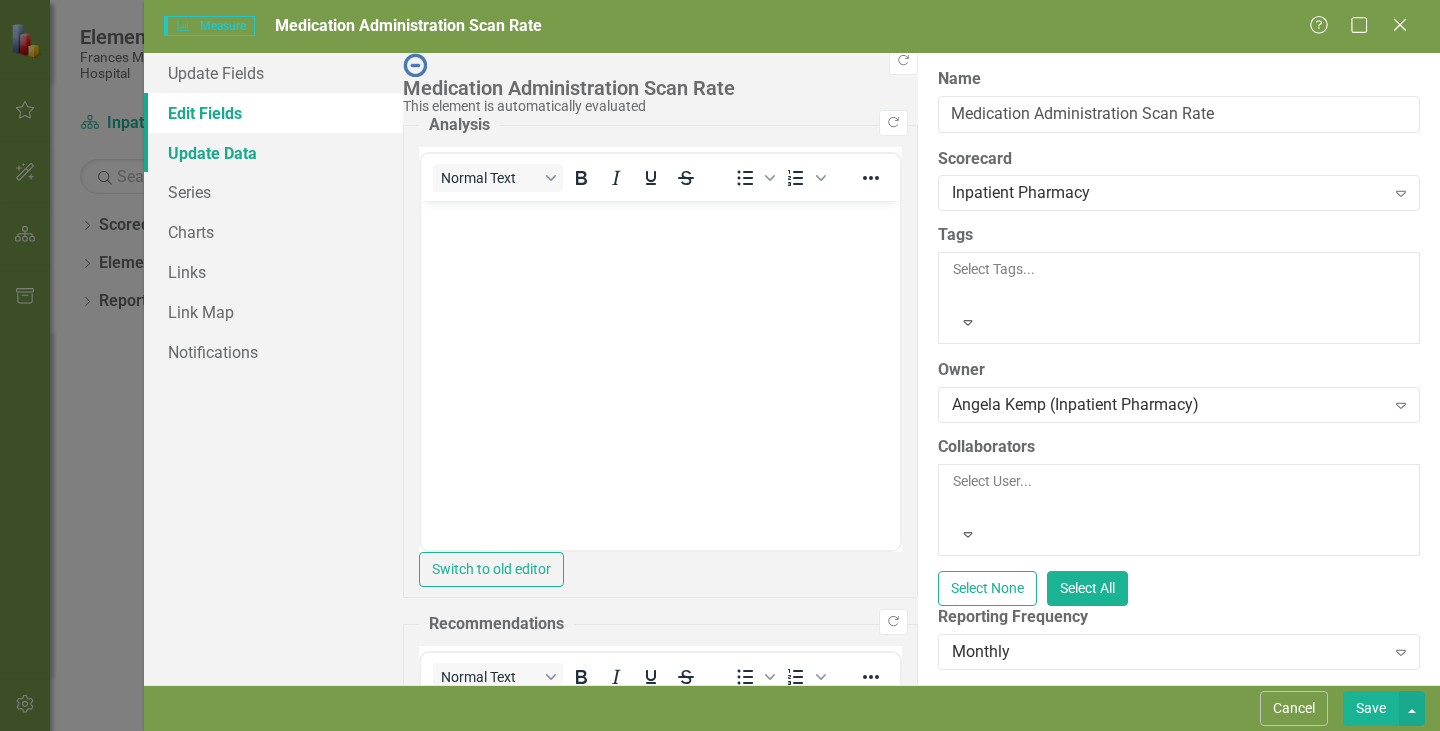 click on "Update  Data" at bounding box center [273, 153] 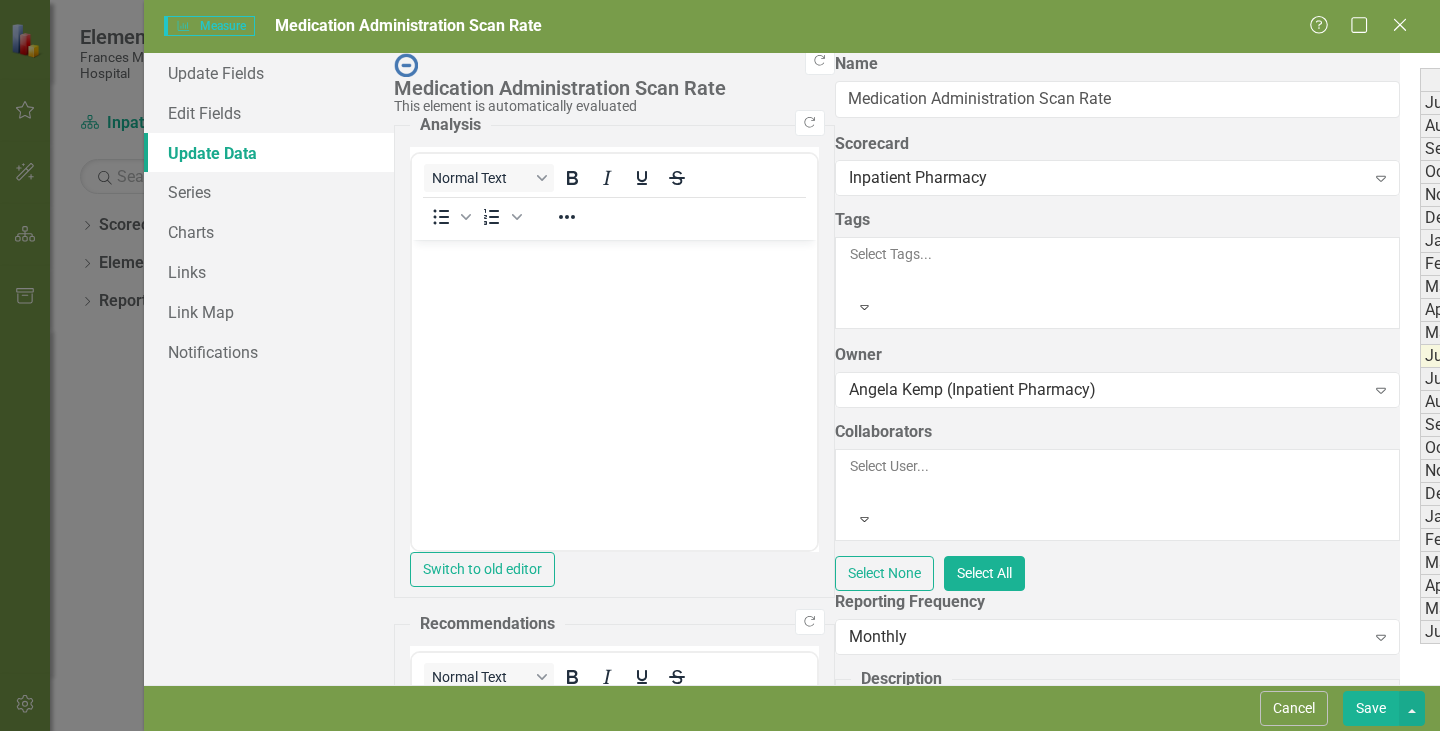 click at bounding box center (1965, 494) 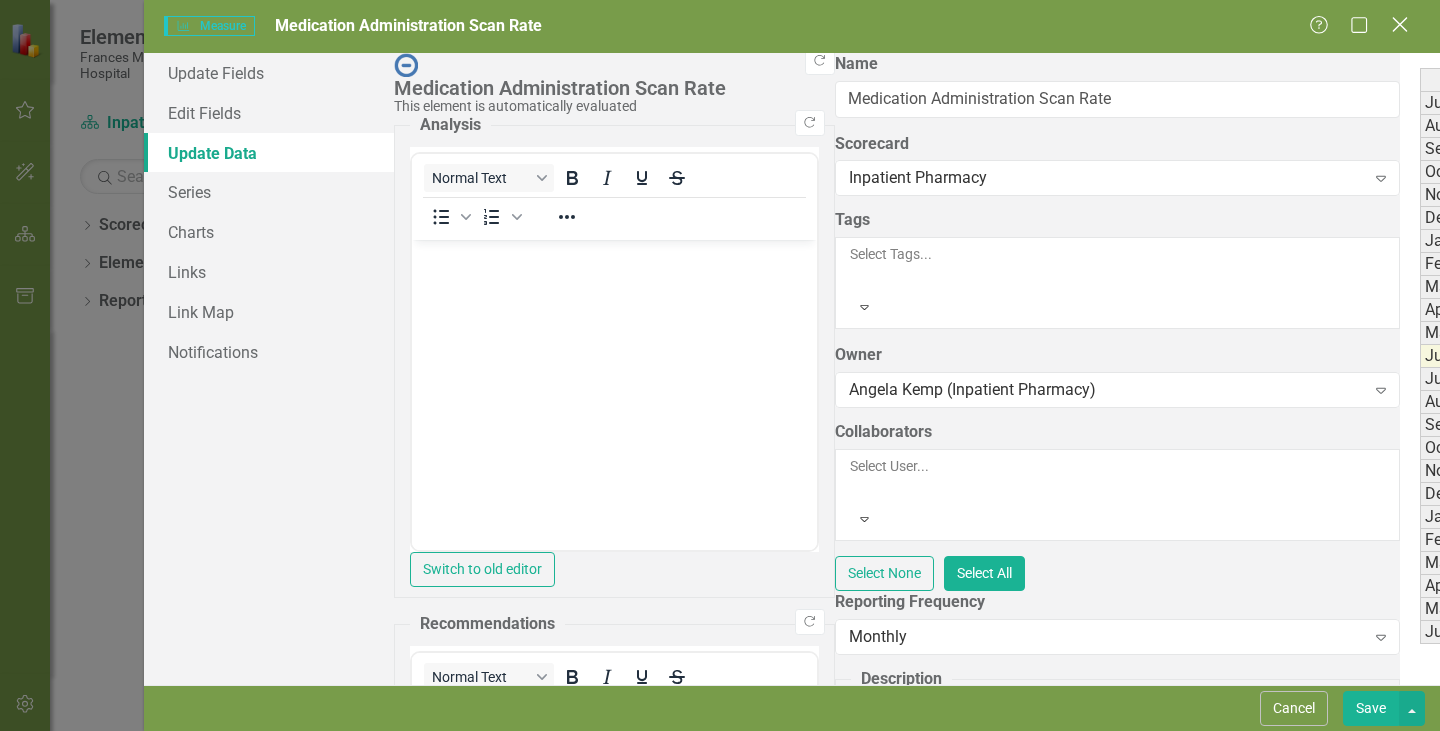 click 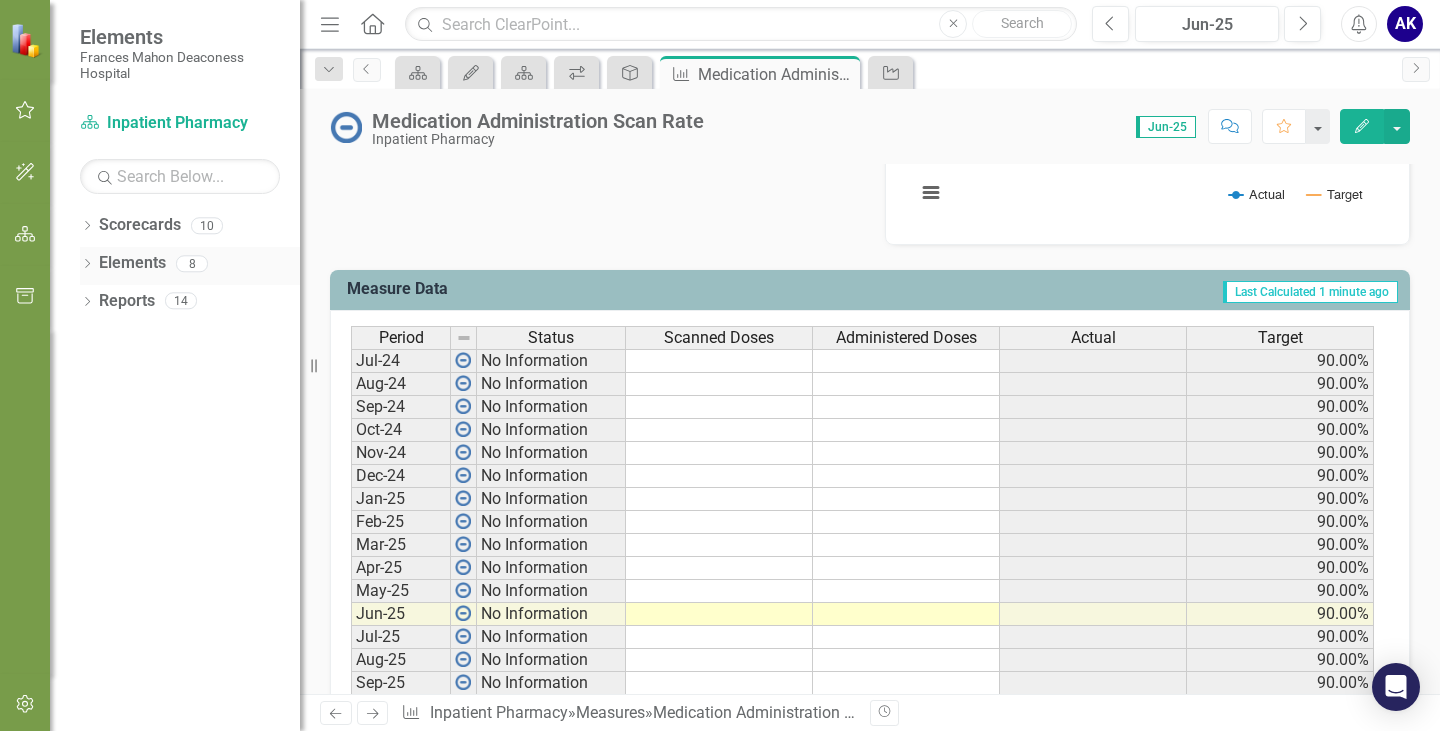 click on "Dropdown" 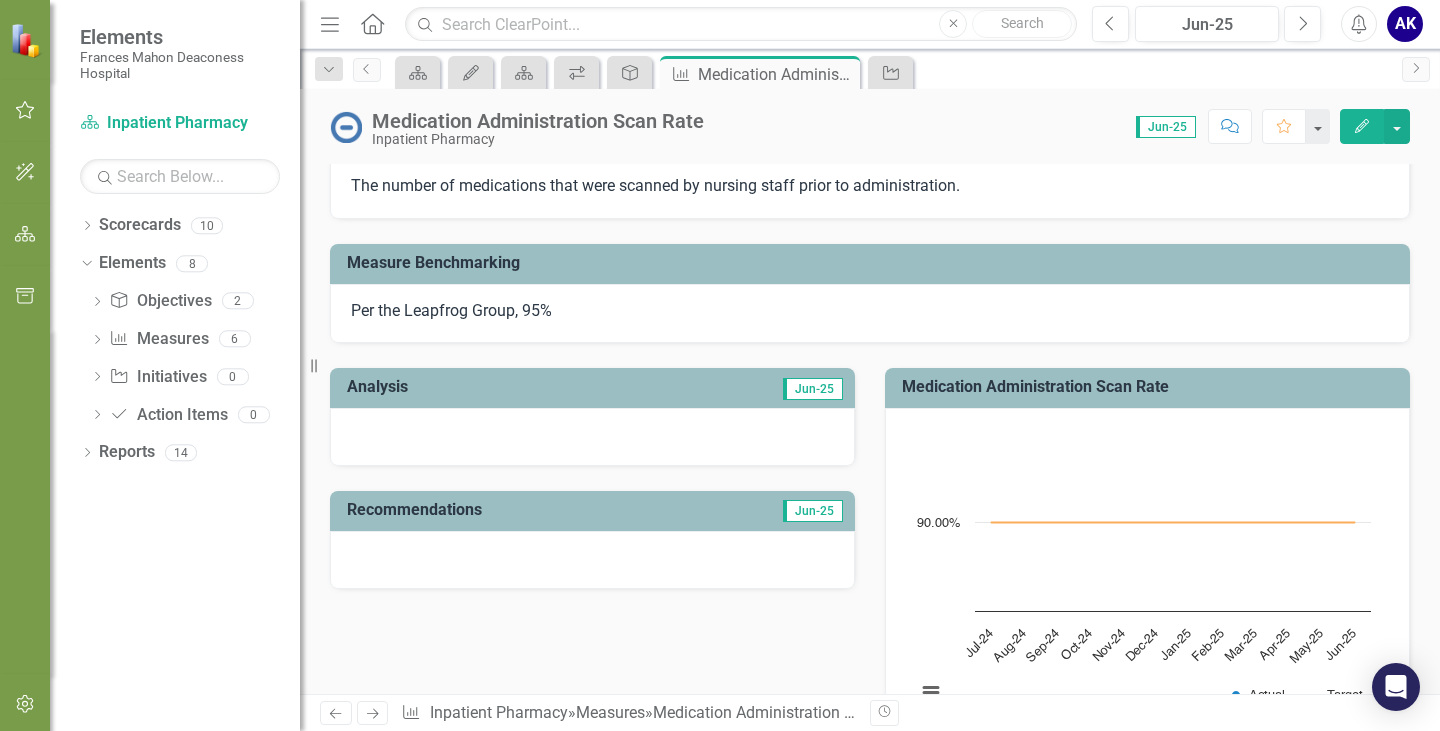 scroll, scrollTop: 0, scrollLeft: 0, axis: both 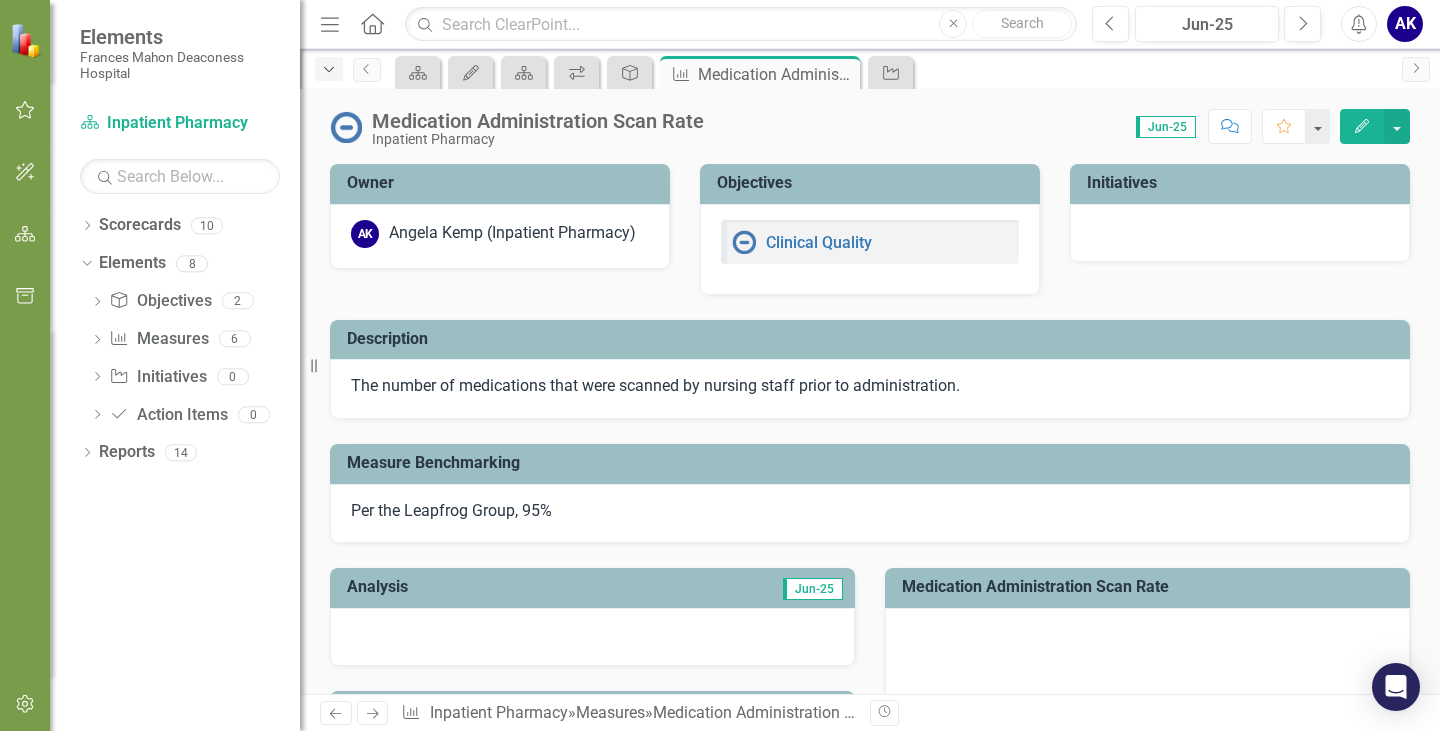 click on "Dropdown" 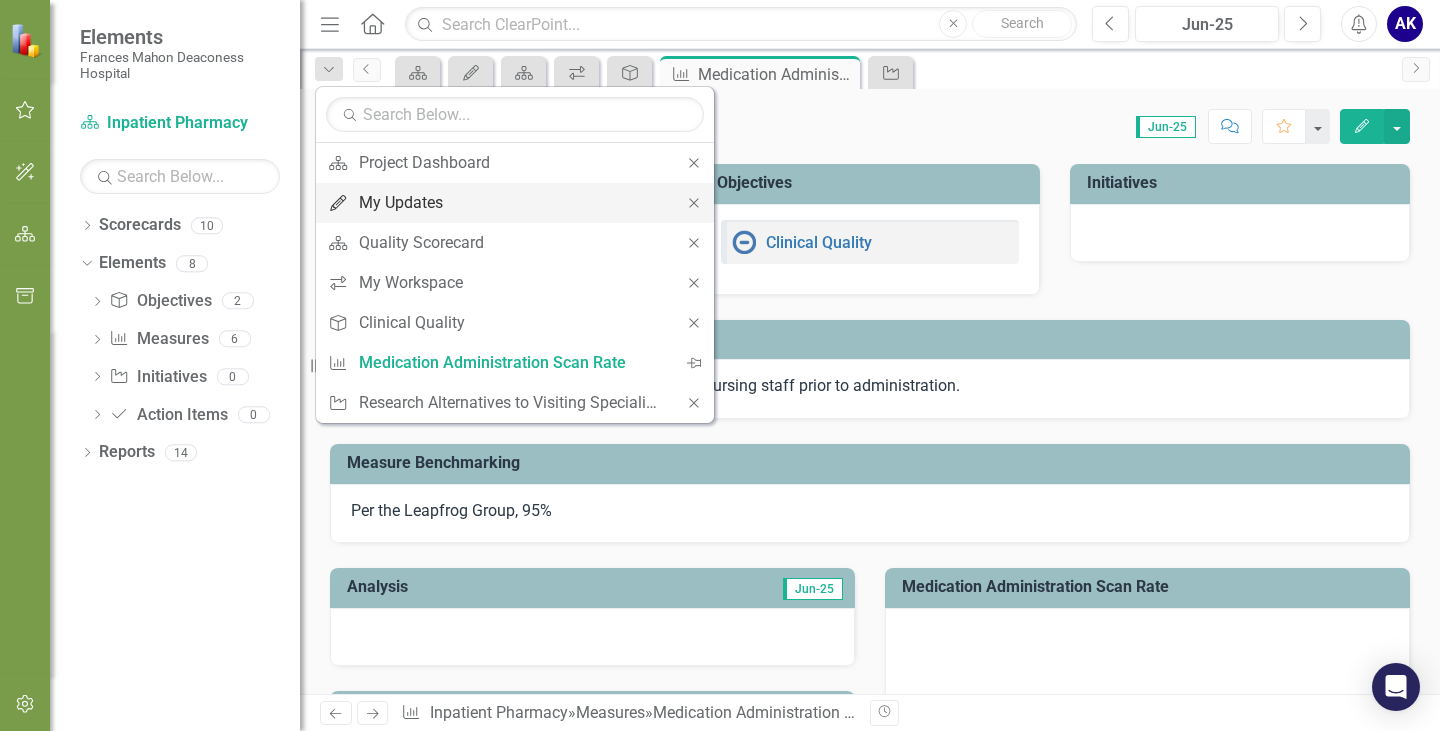 click on "My Updates" at bounding box center (511, 202) 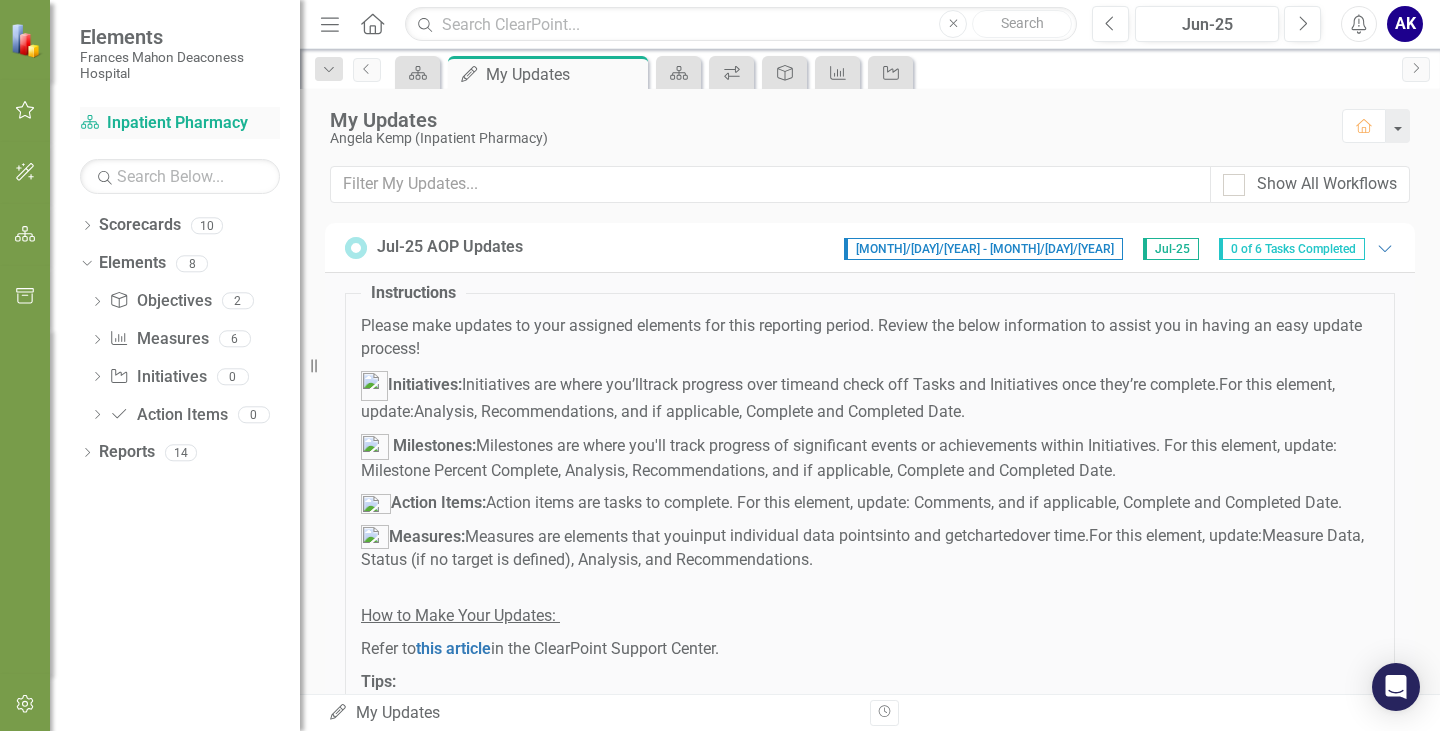 click on "Scorecard Inpatient Pharmacy" at bounding box center [180, 123] 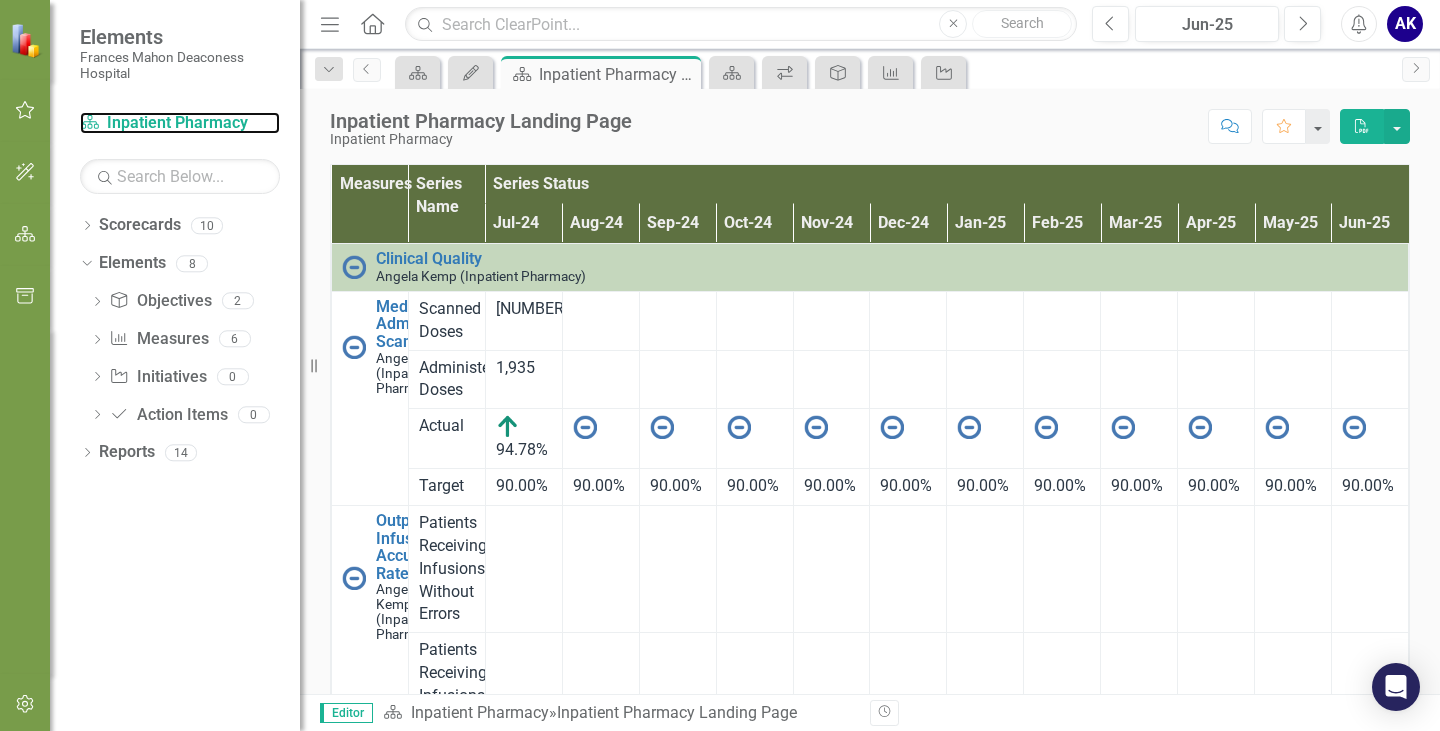 scroll, scrollTop: 853, scrollLeft: 0, axis: vertical 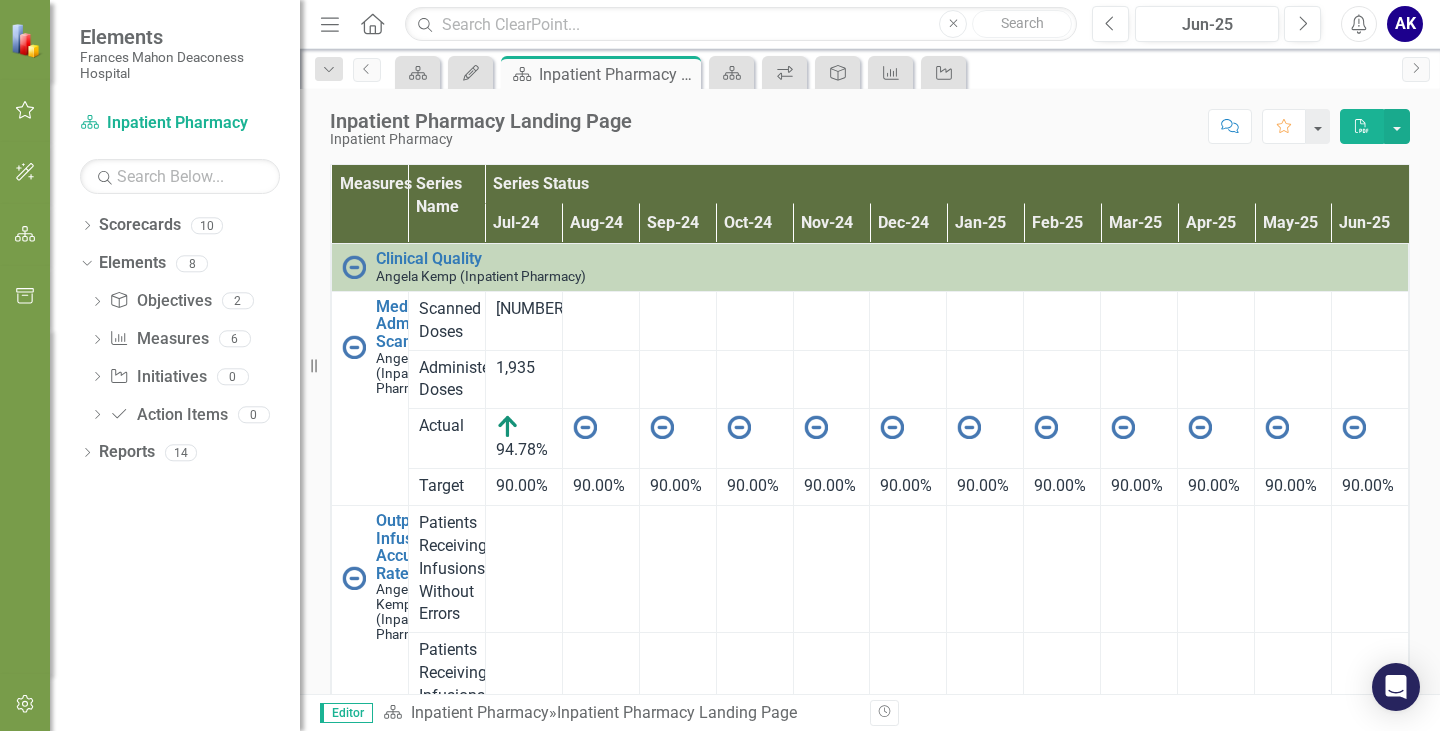 click on "340B Drug Program Compliance" at bounding box center [418, 1389] 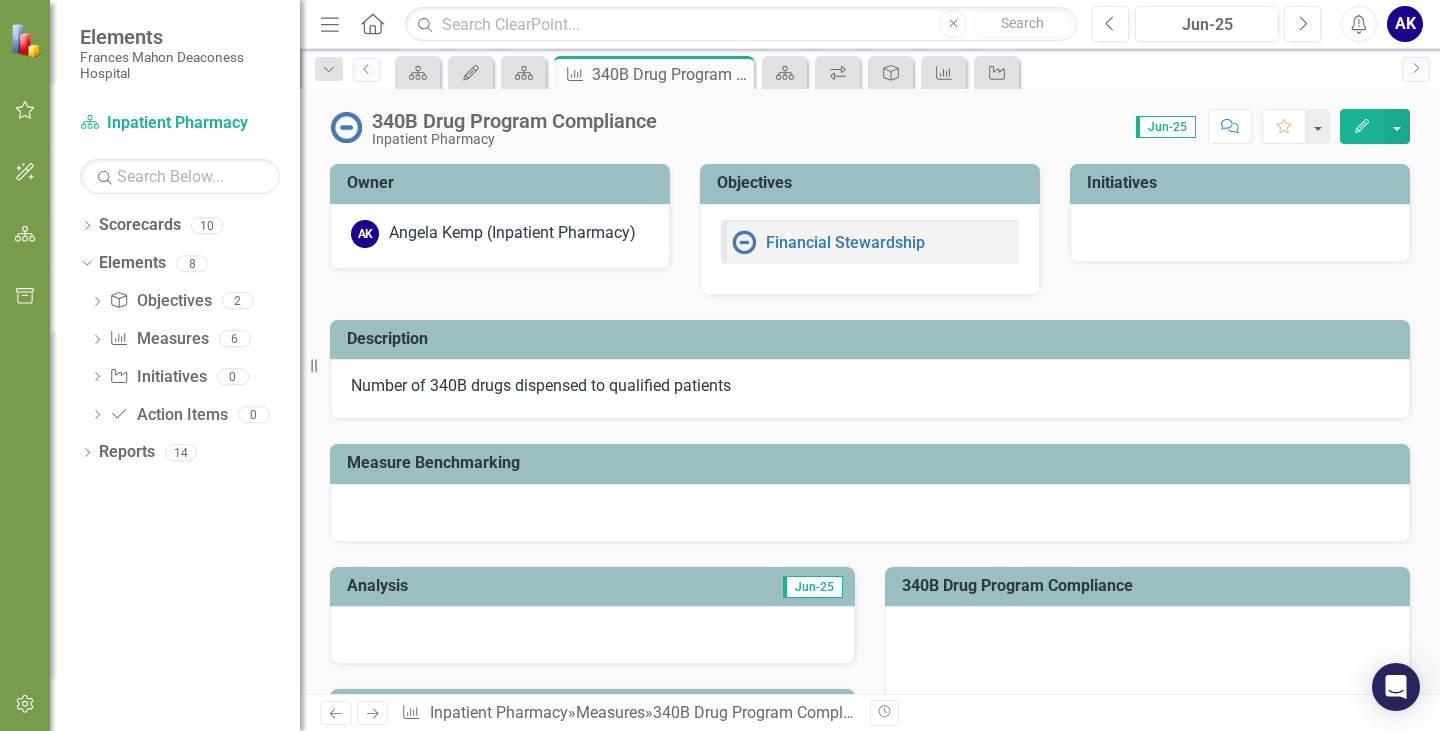 click 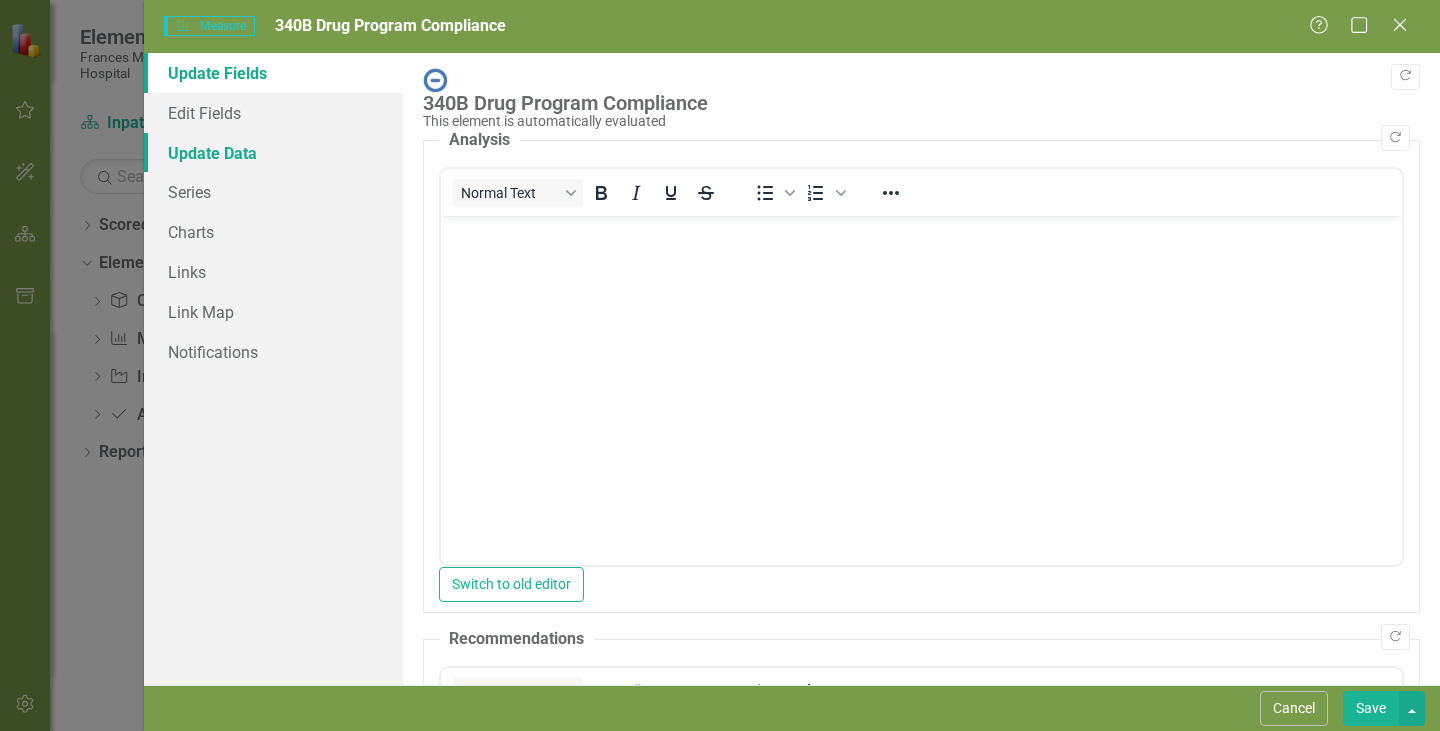 scroll, scrollTop: 0, scrollLeft: 0, axis: both 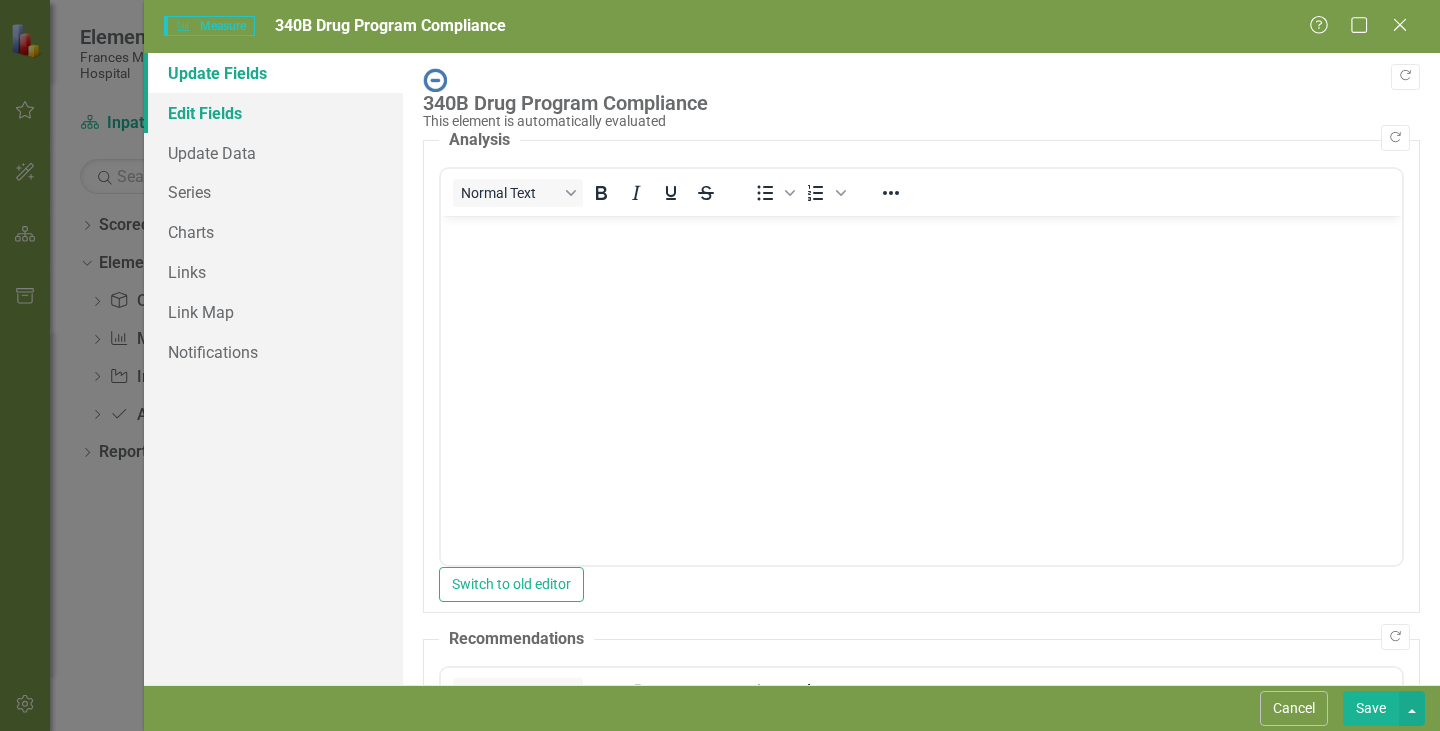 click on "Edit Fields" at bounding box center [273, 113] 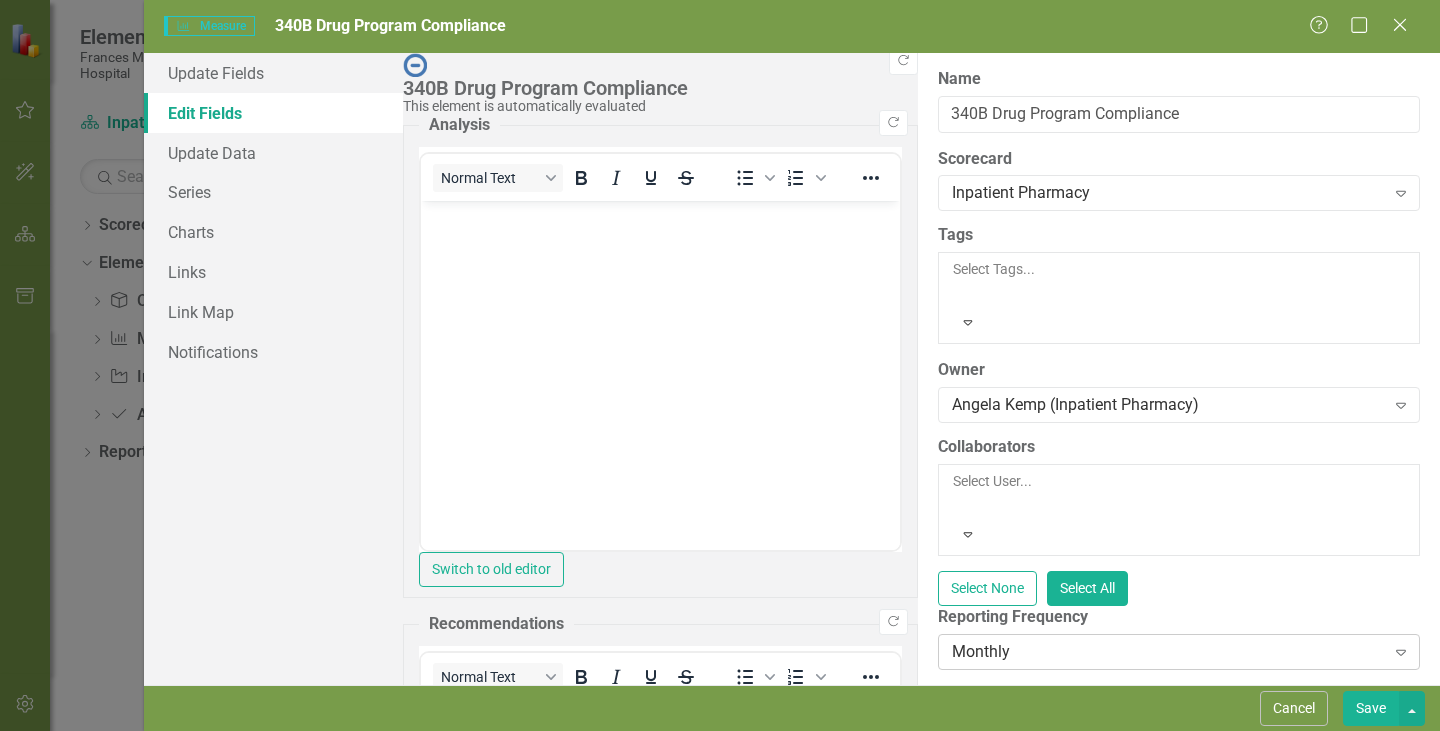 click on "Monthly" at bounding box center (1168, 651) 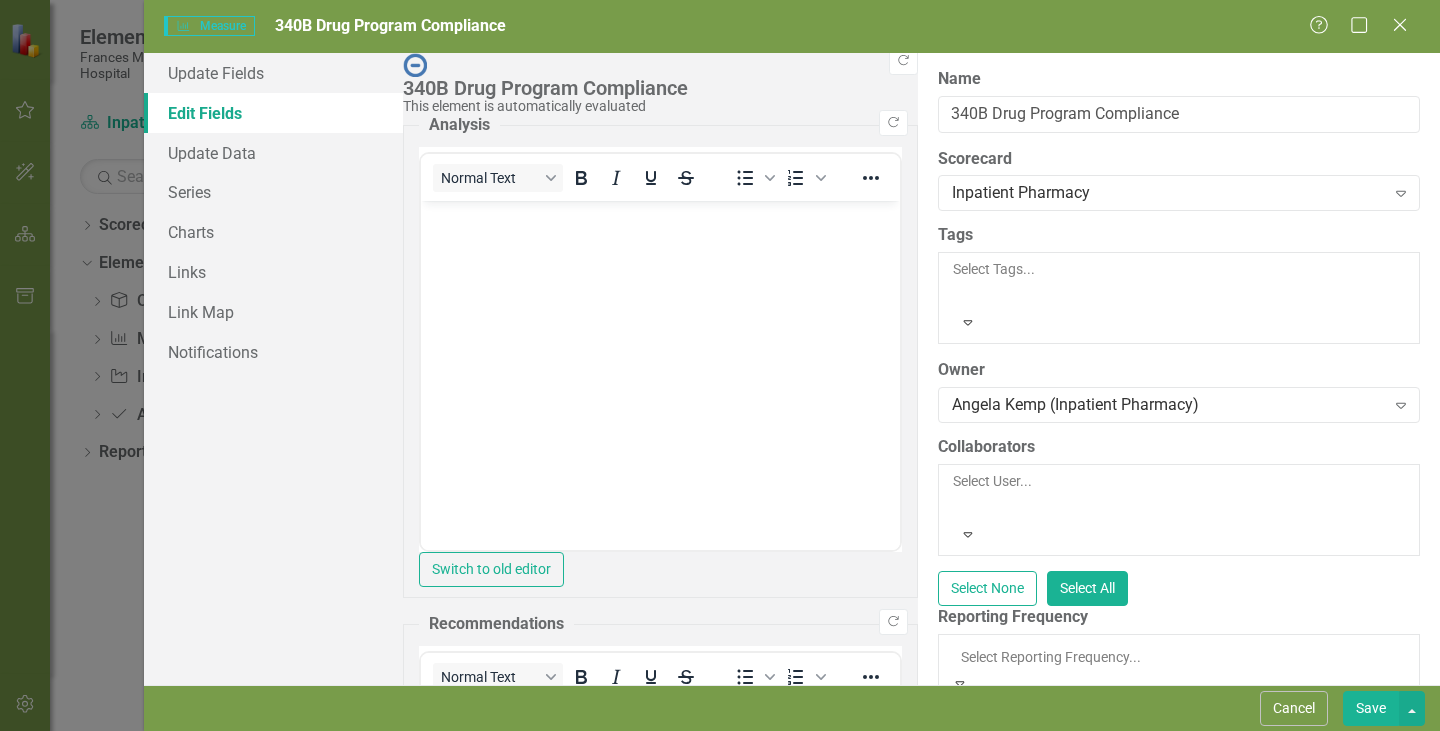 click on "Quarterly - Fiscal Year" at bounding box center [720, 879] 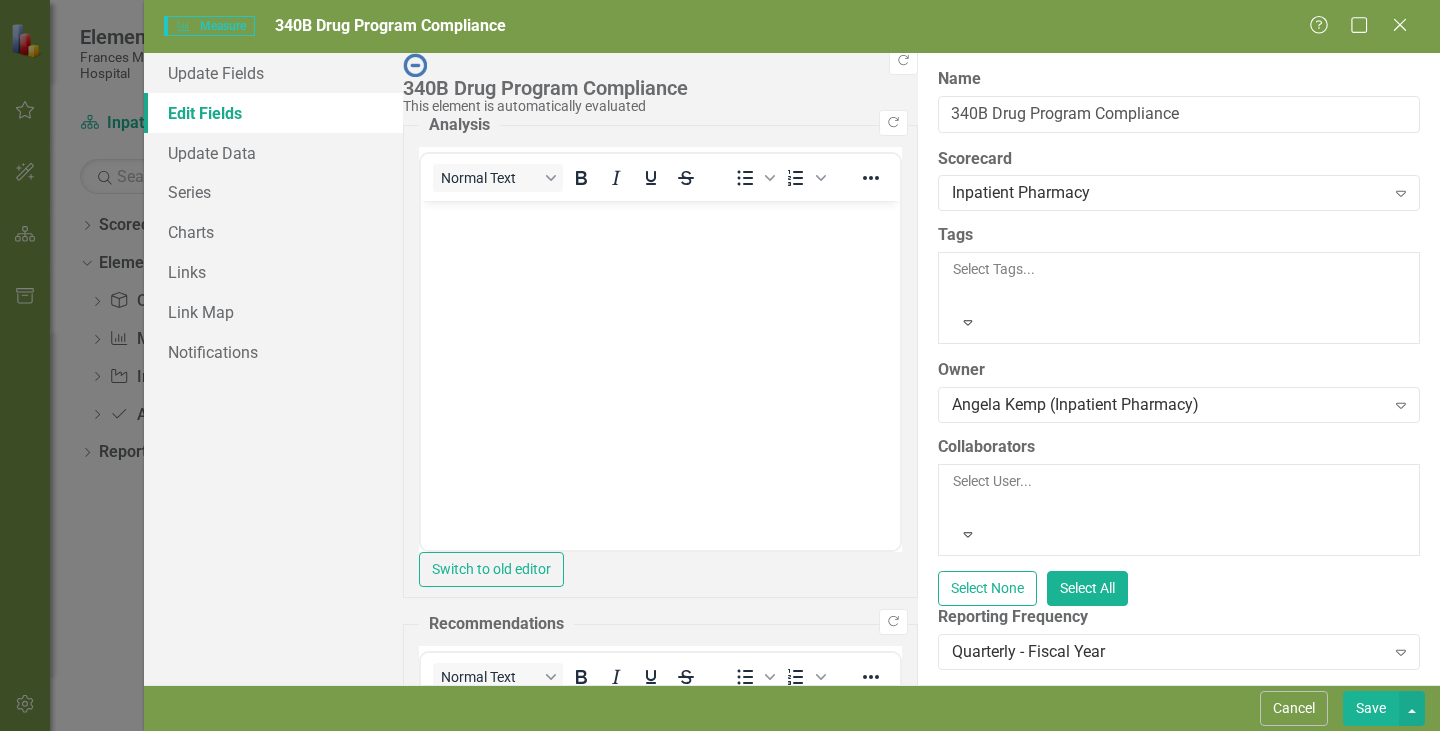 scroll, scrollTop: 200, scrollLeft: 0, axis: vertical 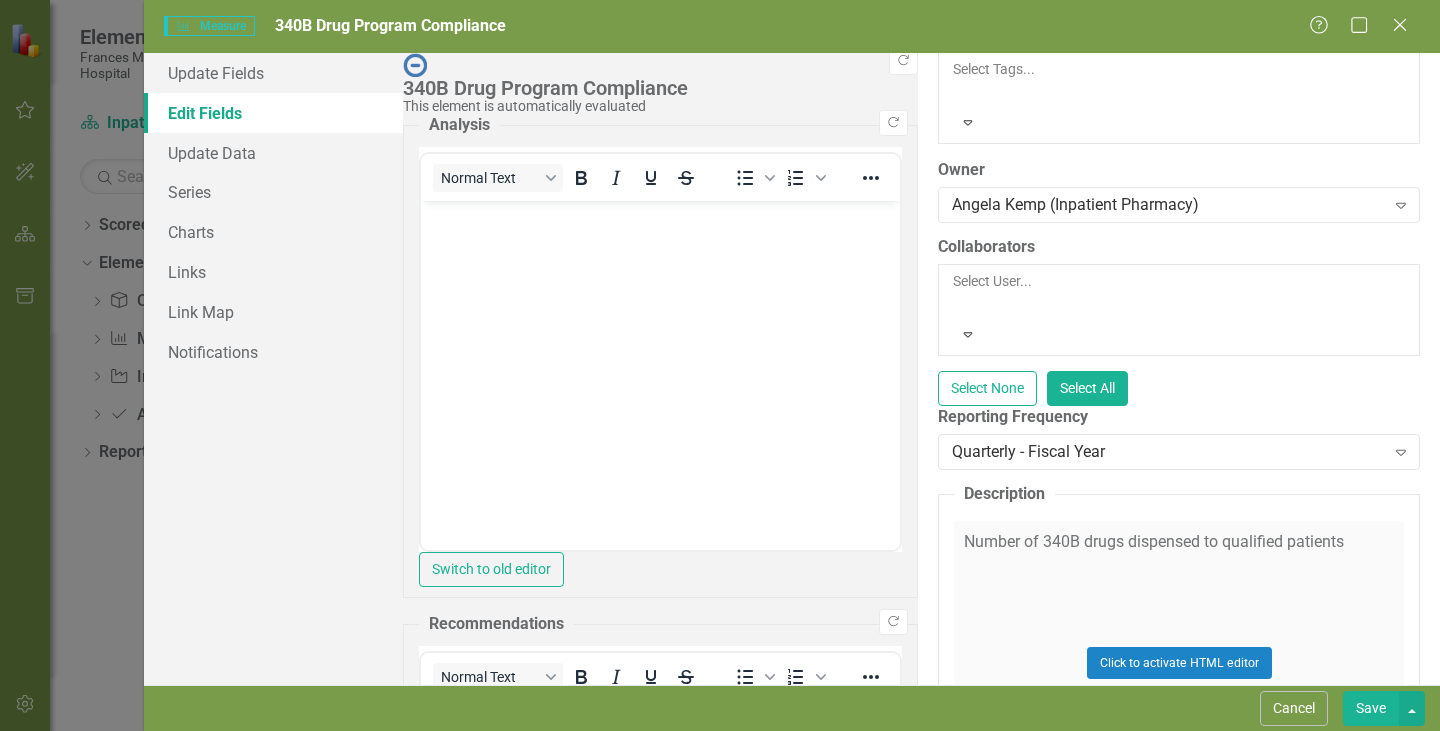 click on "Save" at bounding box center [1371, 708] 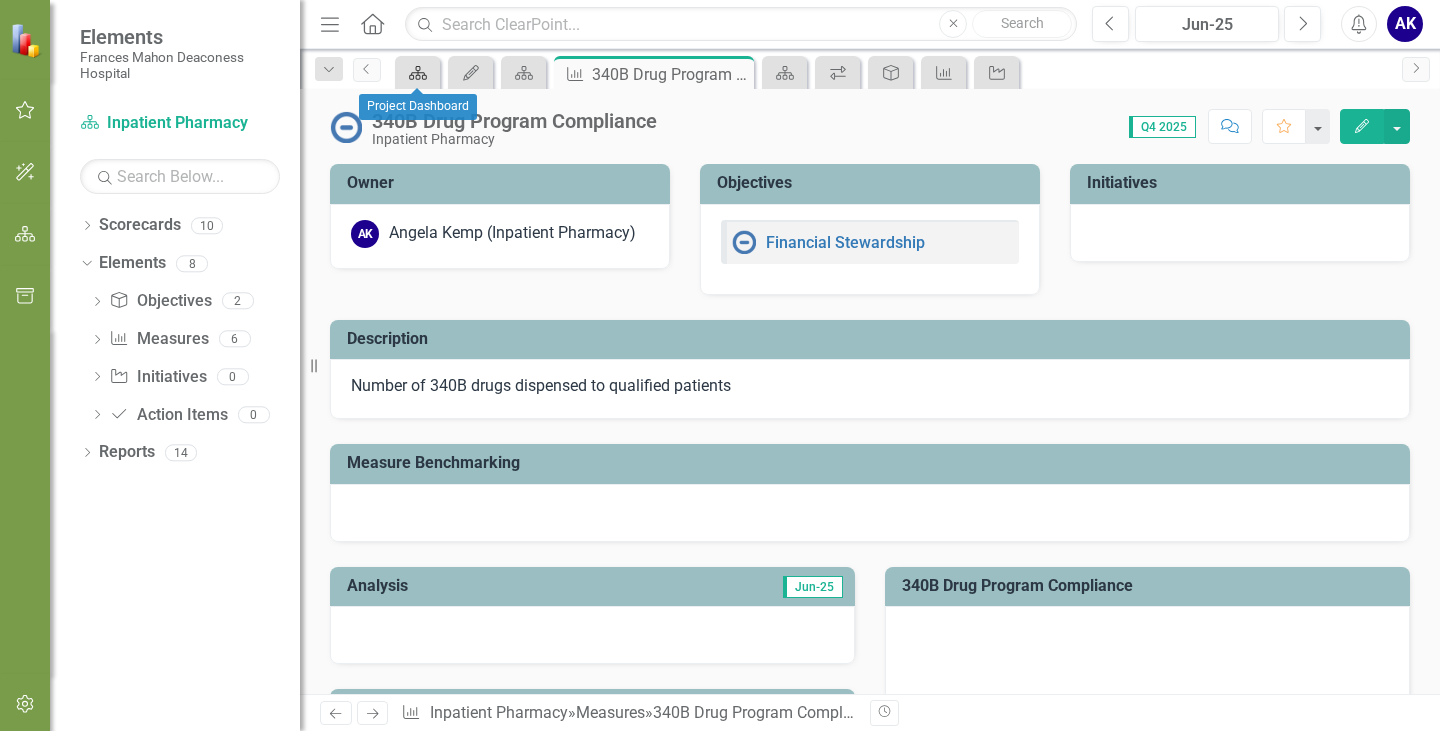 click on "Scorecard" at bounding box center (414, 72) 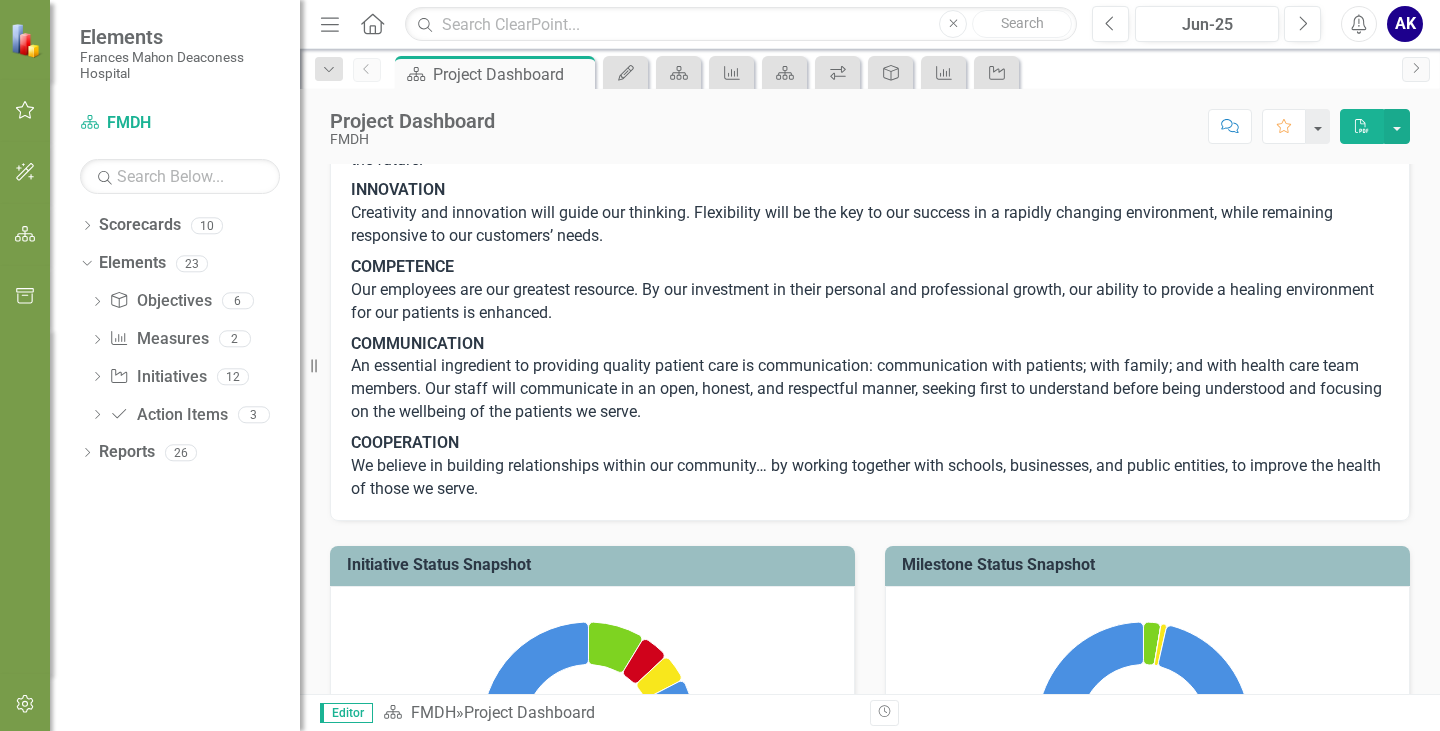 scroll, scrollTop: 200, scrollLeft: 0, axis: vertical 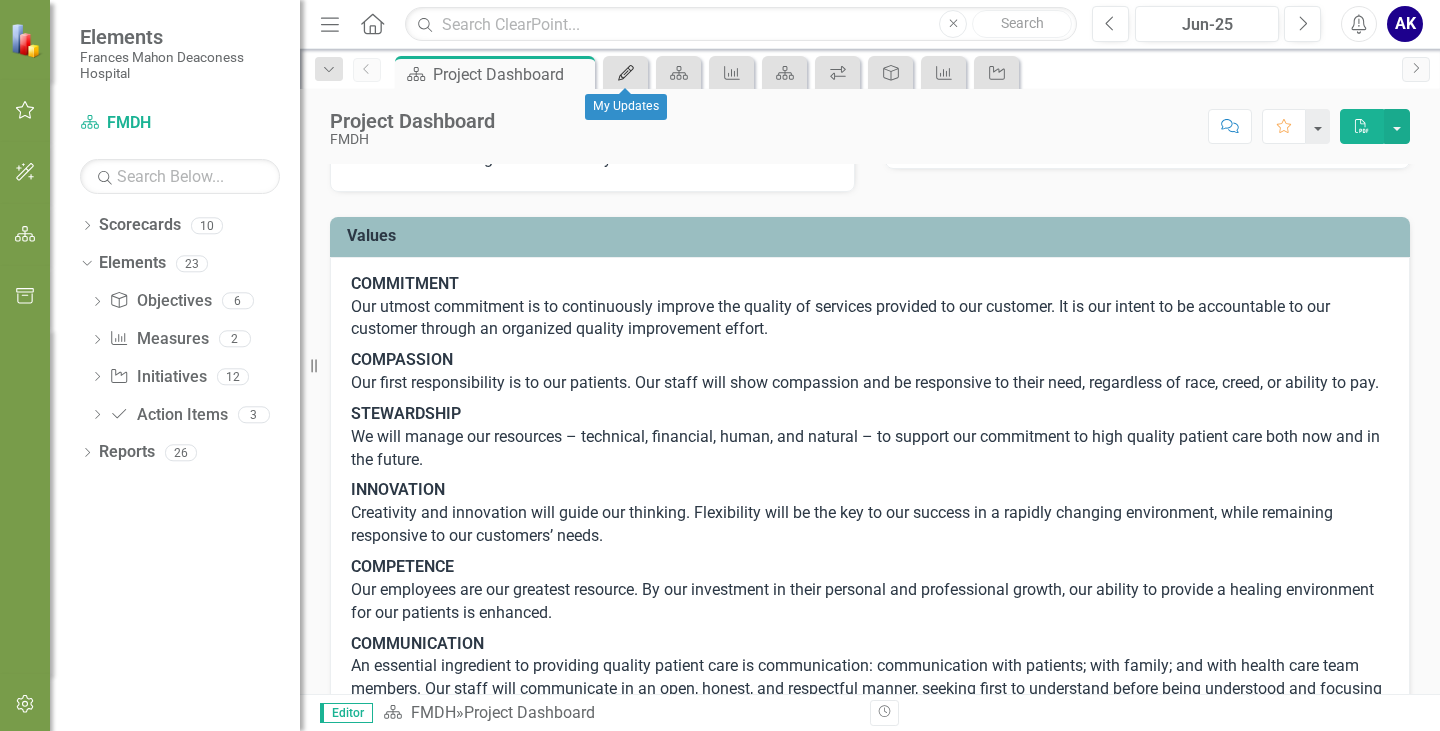 click on "My Updates" 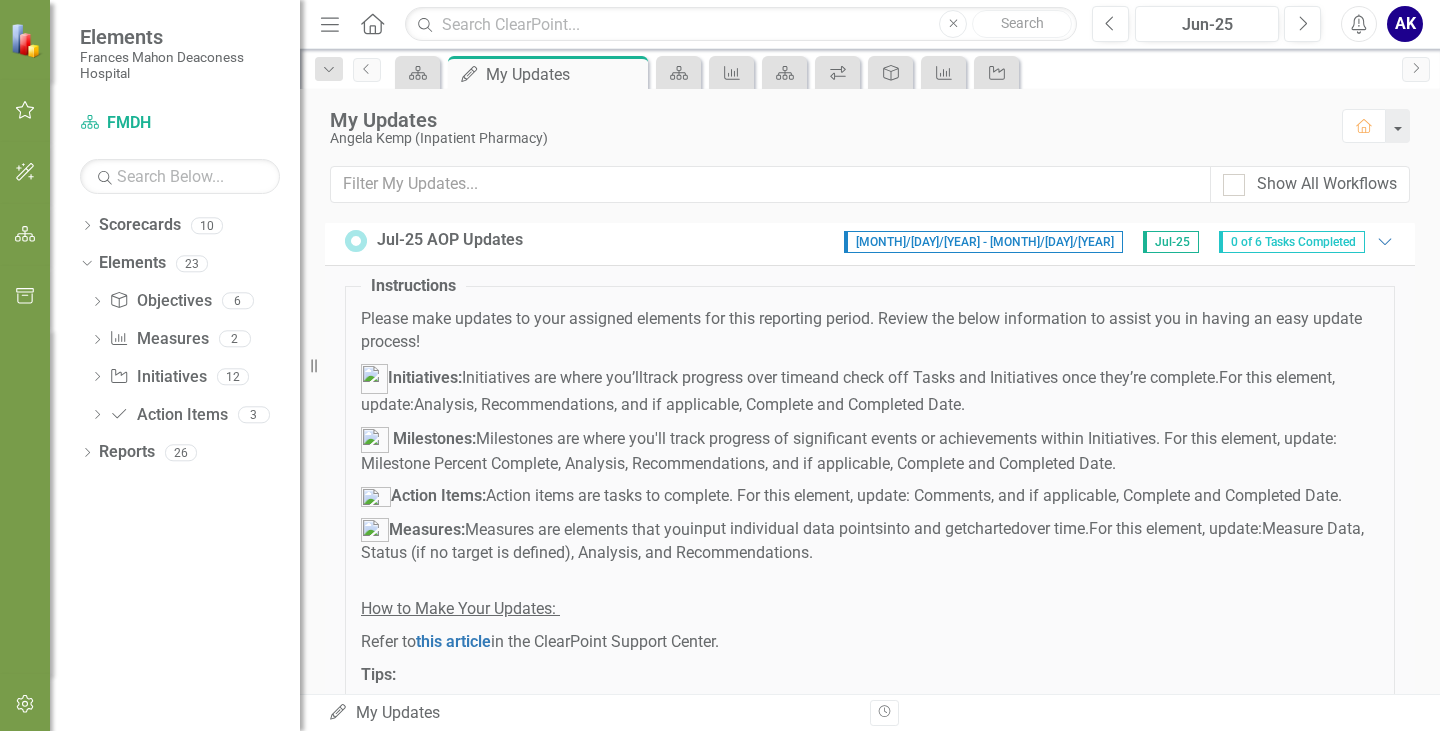 scroll, scrollTop: 0, scrollLeft: 0, axis: both 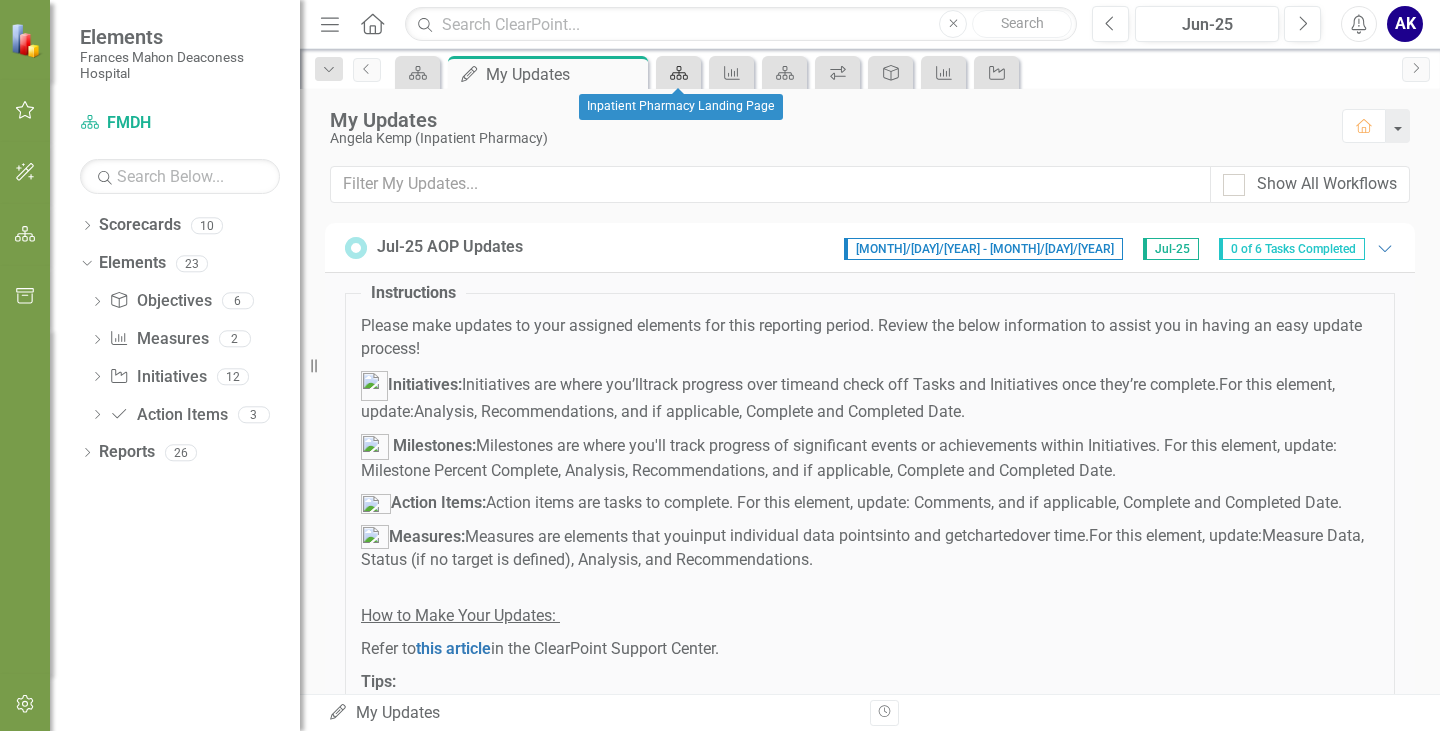 click on "Scorecard" 